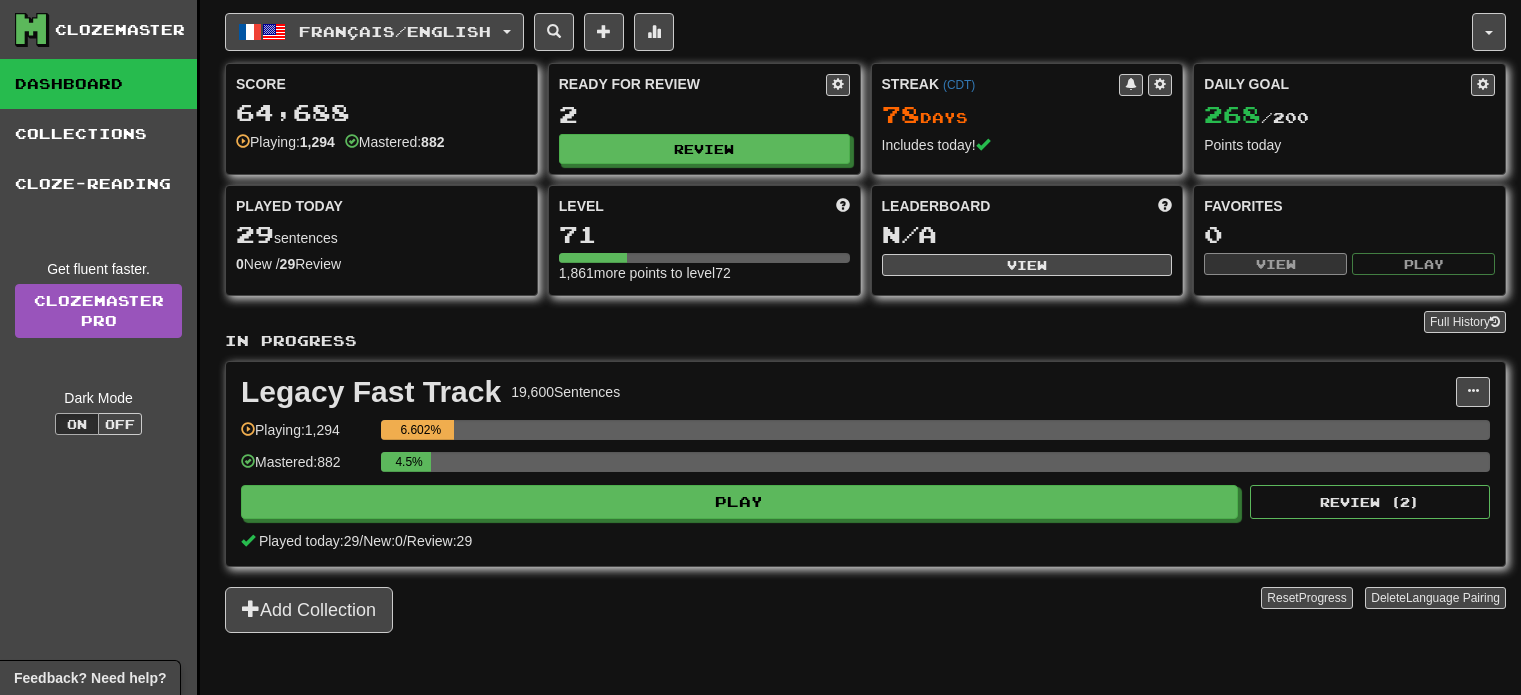 scroll, scrollTop: 0, scrollLeft: 0, axis: both 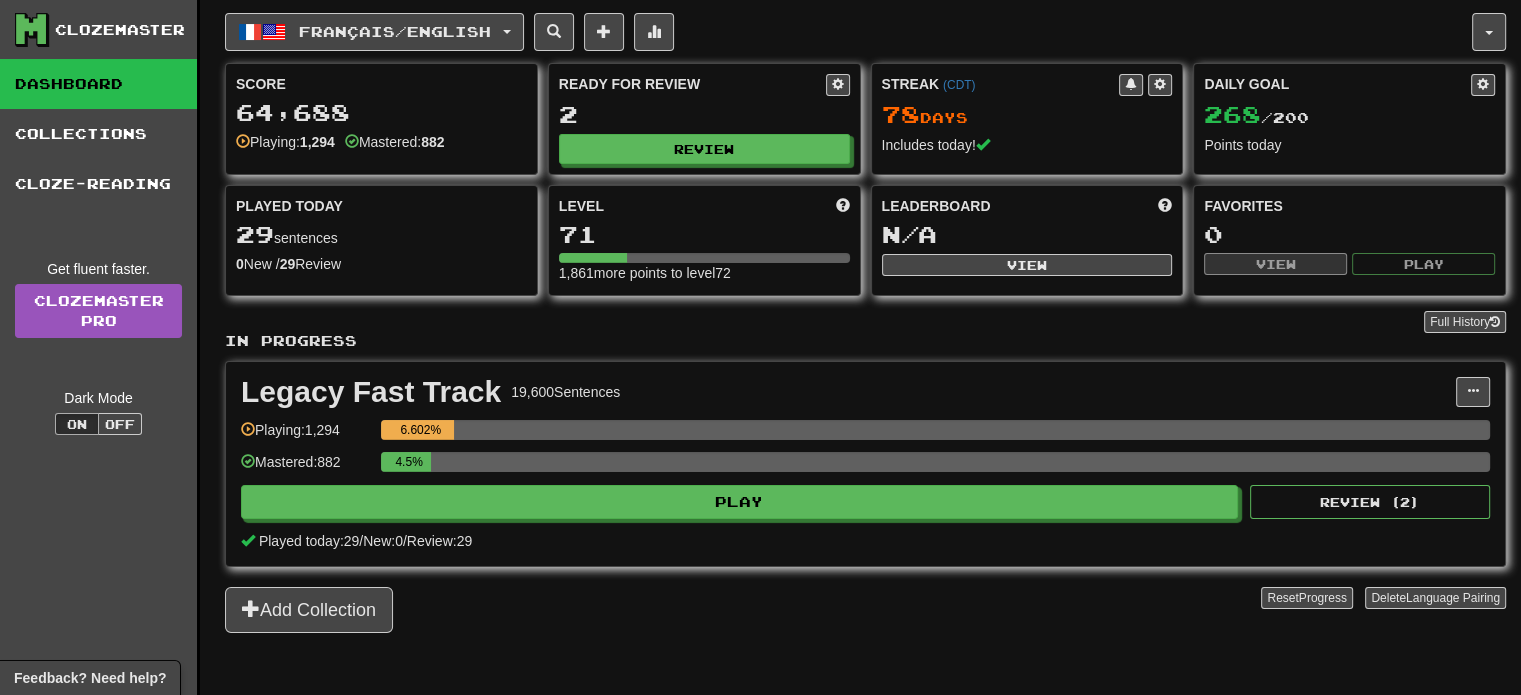 click on "Français  /  English Deutsch  /  English Streak:  0   Review:  252 Daily Goal:  0  /  200 Español  /  English Streak:  0   Review:  0 Points today:  0 Français  /  English Streak:  78   Review:  2 Daily Goal:  268  /  200 Русский  /  English Streak:  0   Review:  29 Points today:  0  Language Pairing" at bounding box center (848, 32) 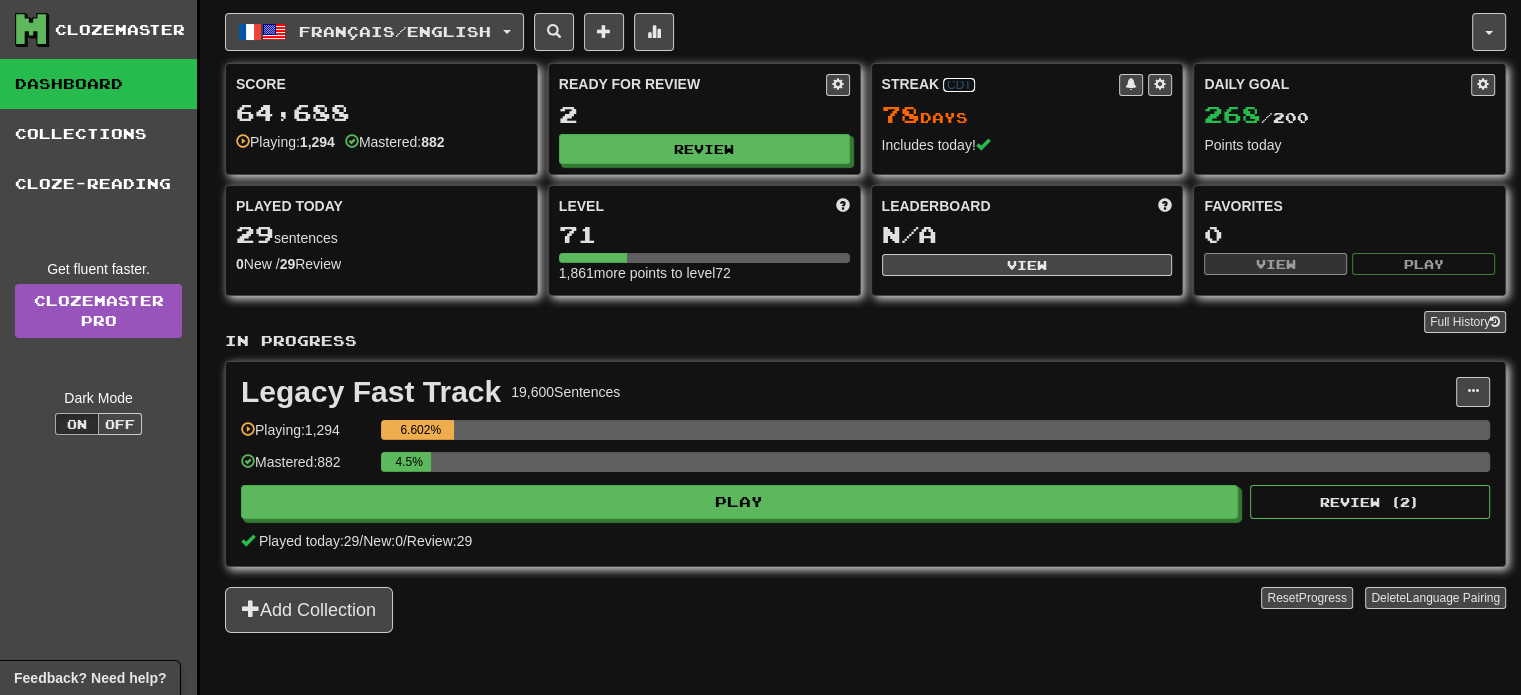 click on "( CDT )" at bounding box center [959, 85] 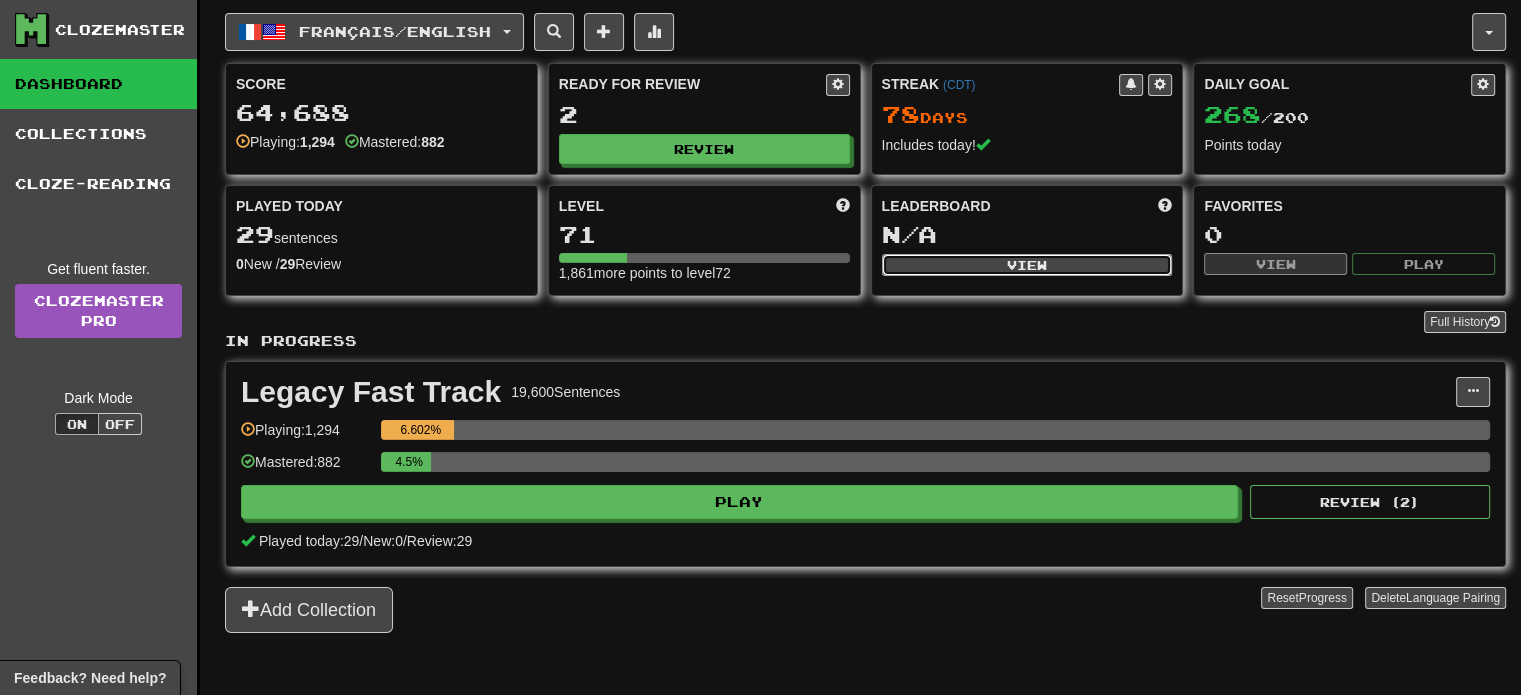 click on "View" at bounding box center [1027, 265] 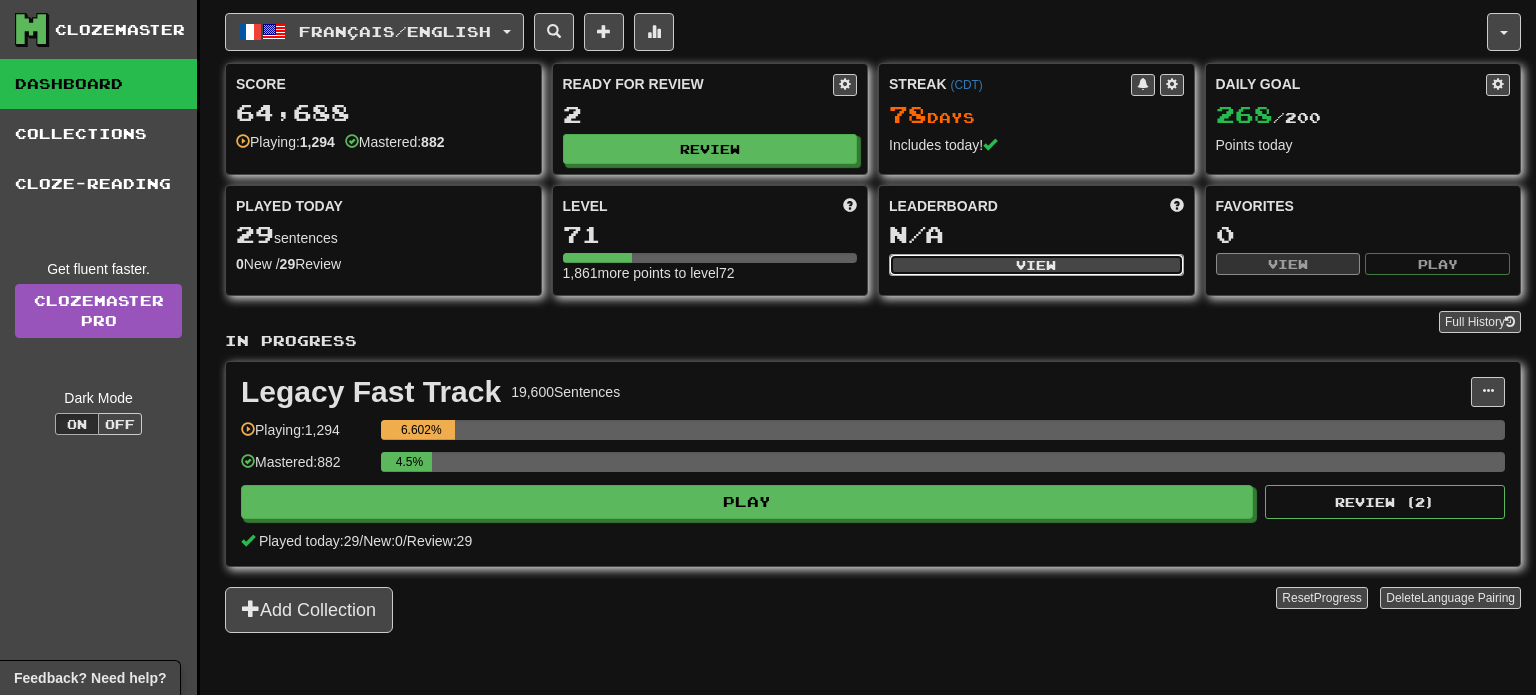 select on "**********" 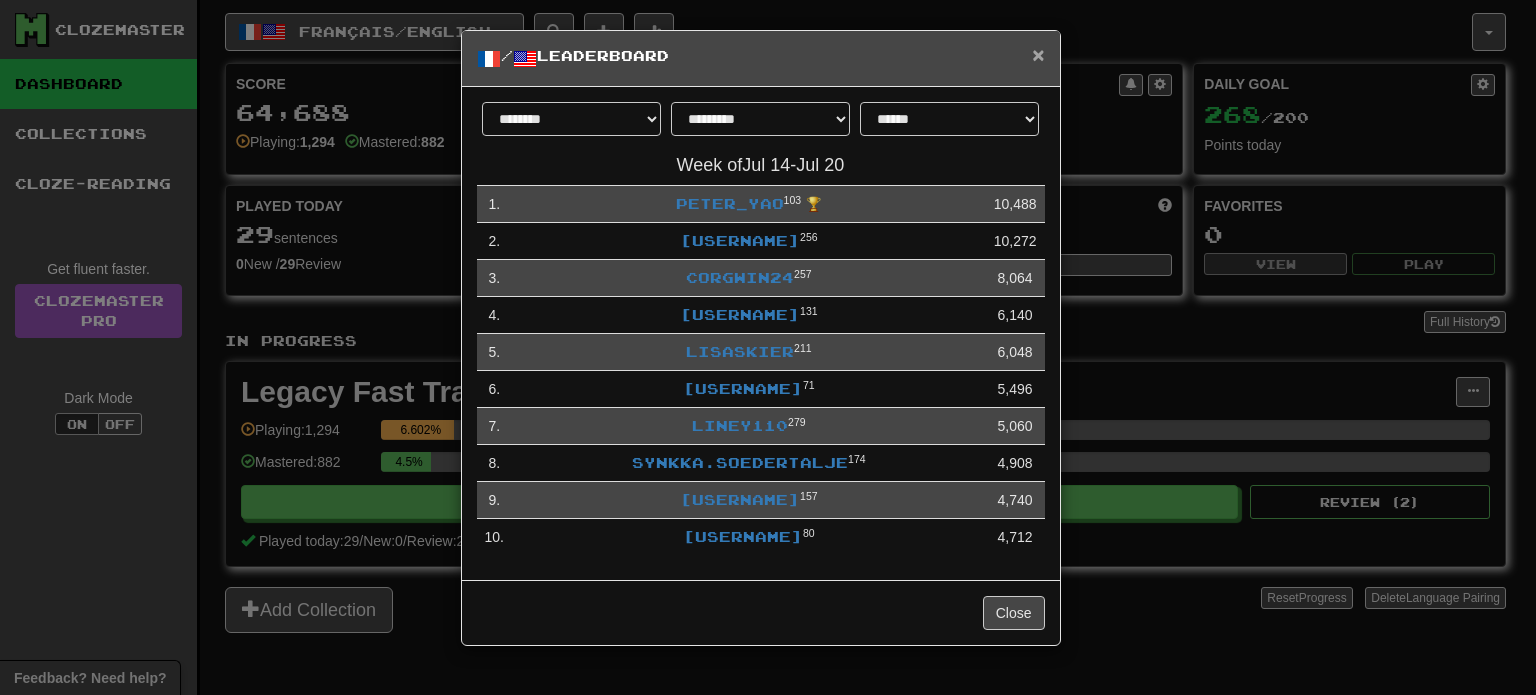 click on "×" at bounding box center [1038, 54] 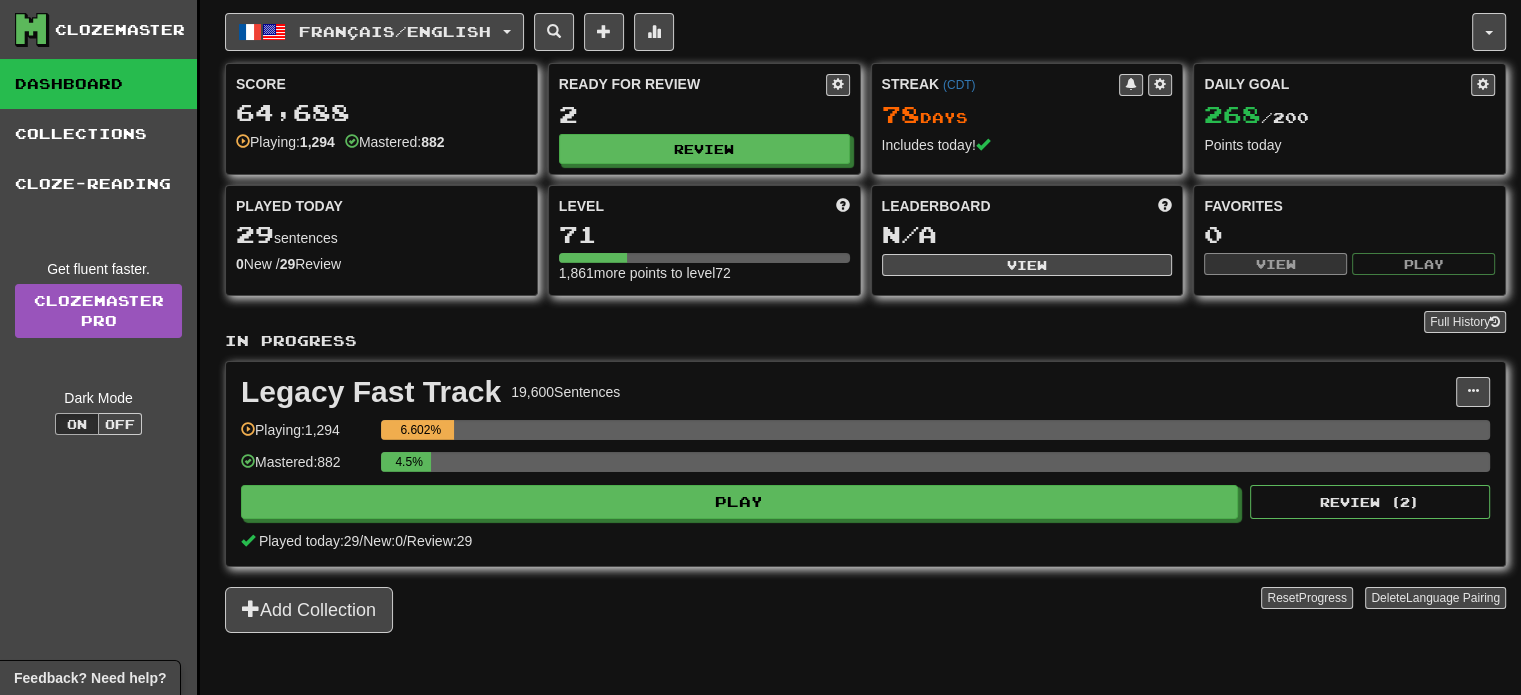 click on "1,861  more points to level  72" at bounding box center [704, 273] 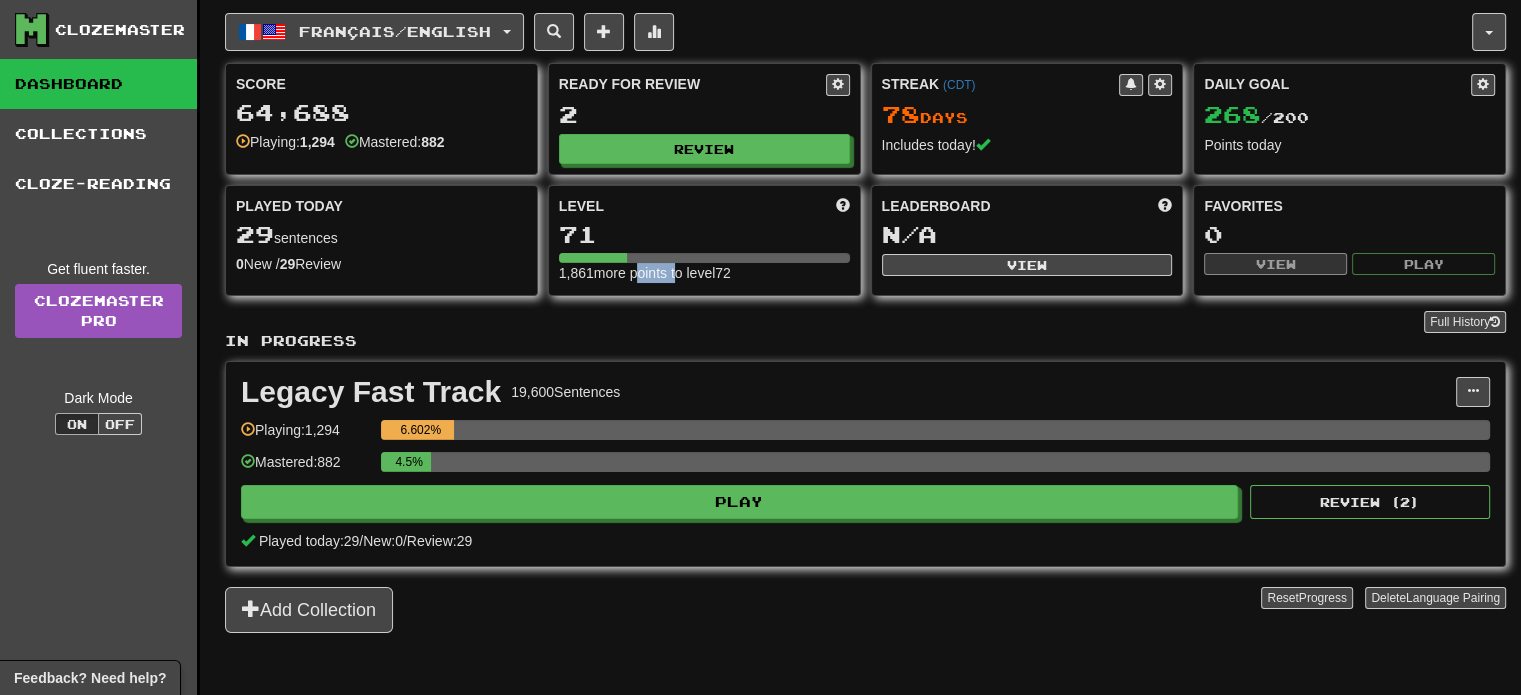 click on "1,861  more points to level  72" at bounding box center [704, 273] 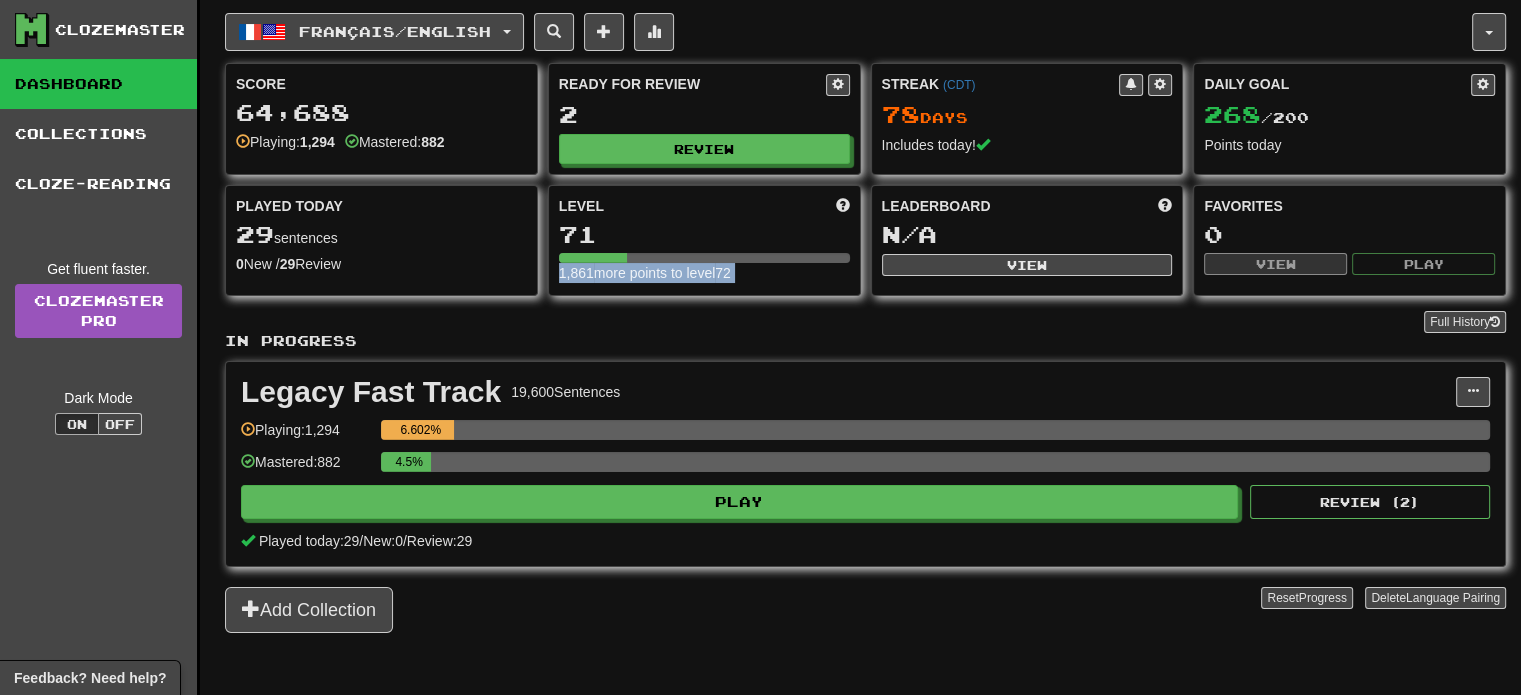 click on "1,861  more points to level  72" at bounding box center [704, 273] 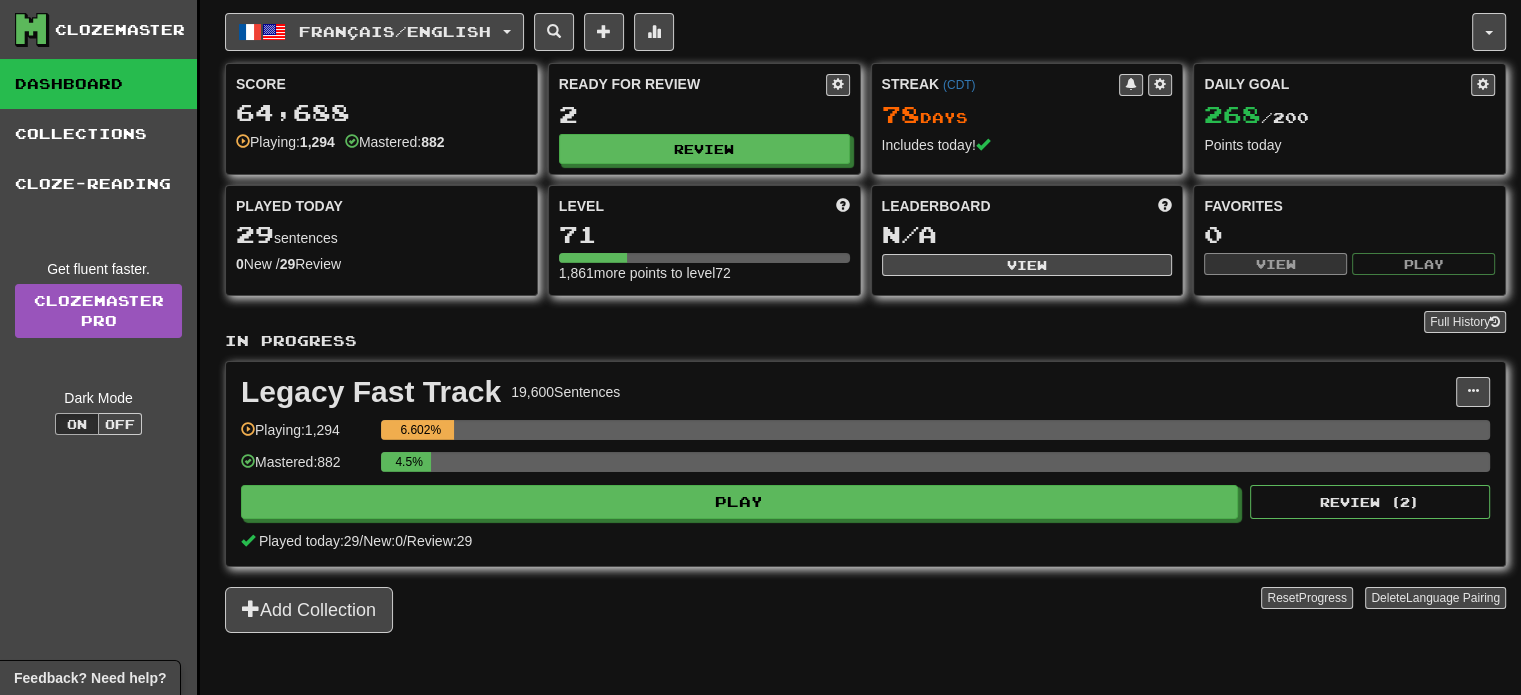 click on "Mastered:  882" at bounding box center [395, 142] 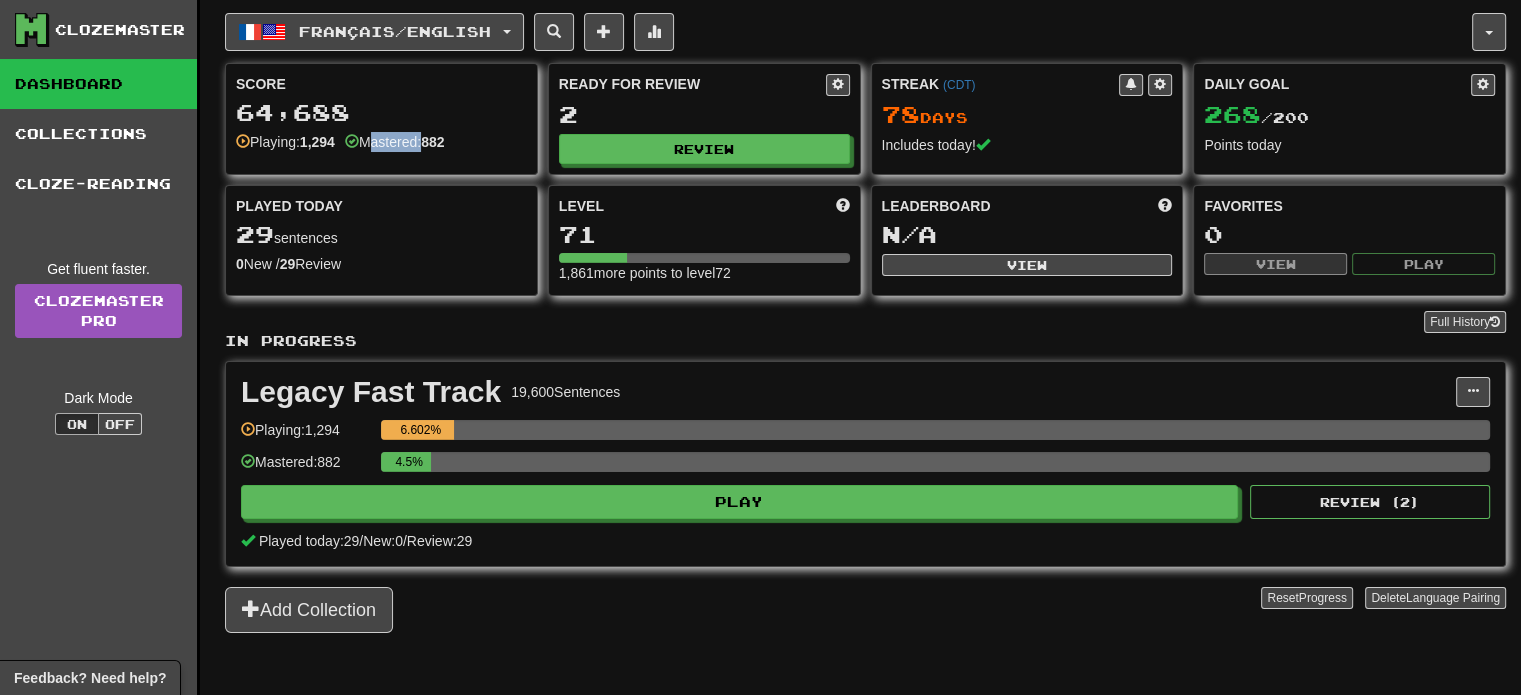 click on "Mastered:  882" at bounding box center (395, 142) 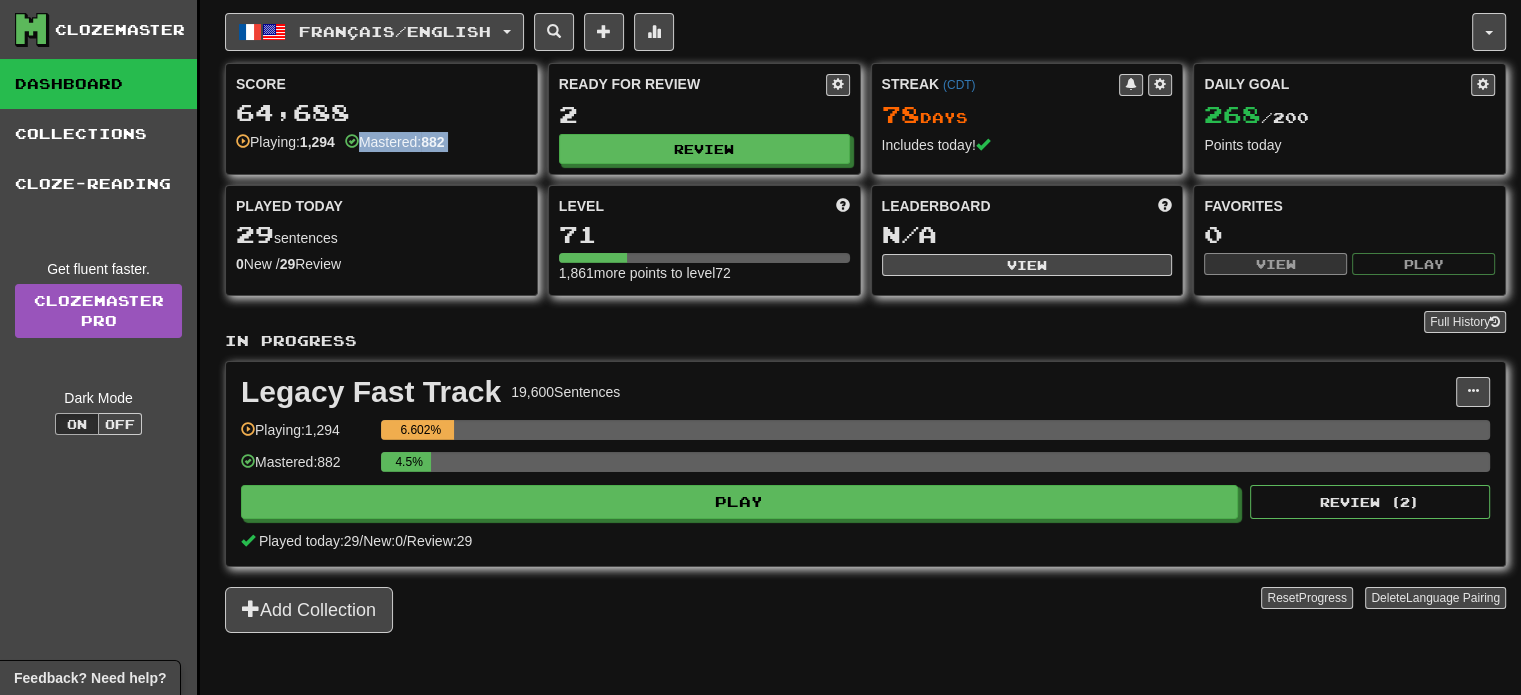 click on "Mastered:  882" at bounding box center [395, 142] 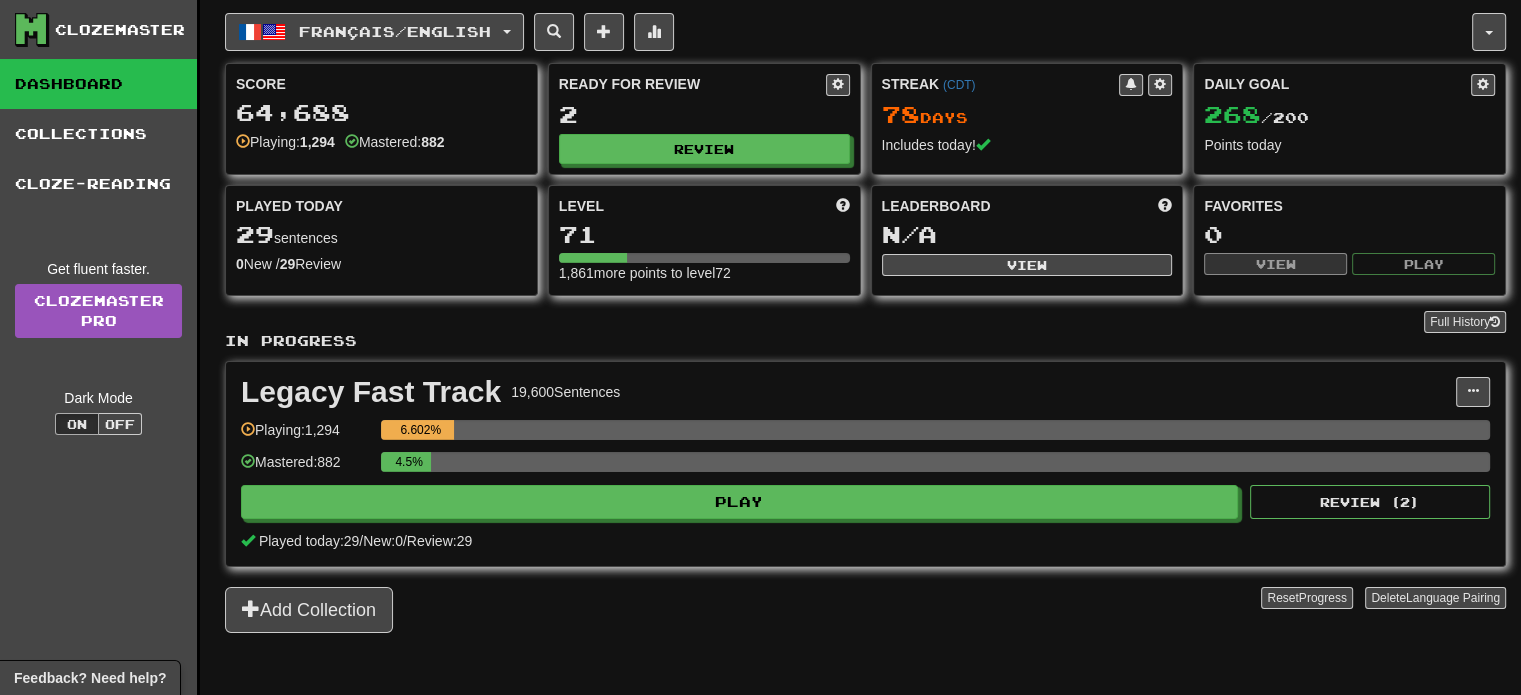 click on "Playing:  1,294" at bounding box center (285, 142) 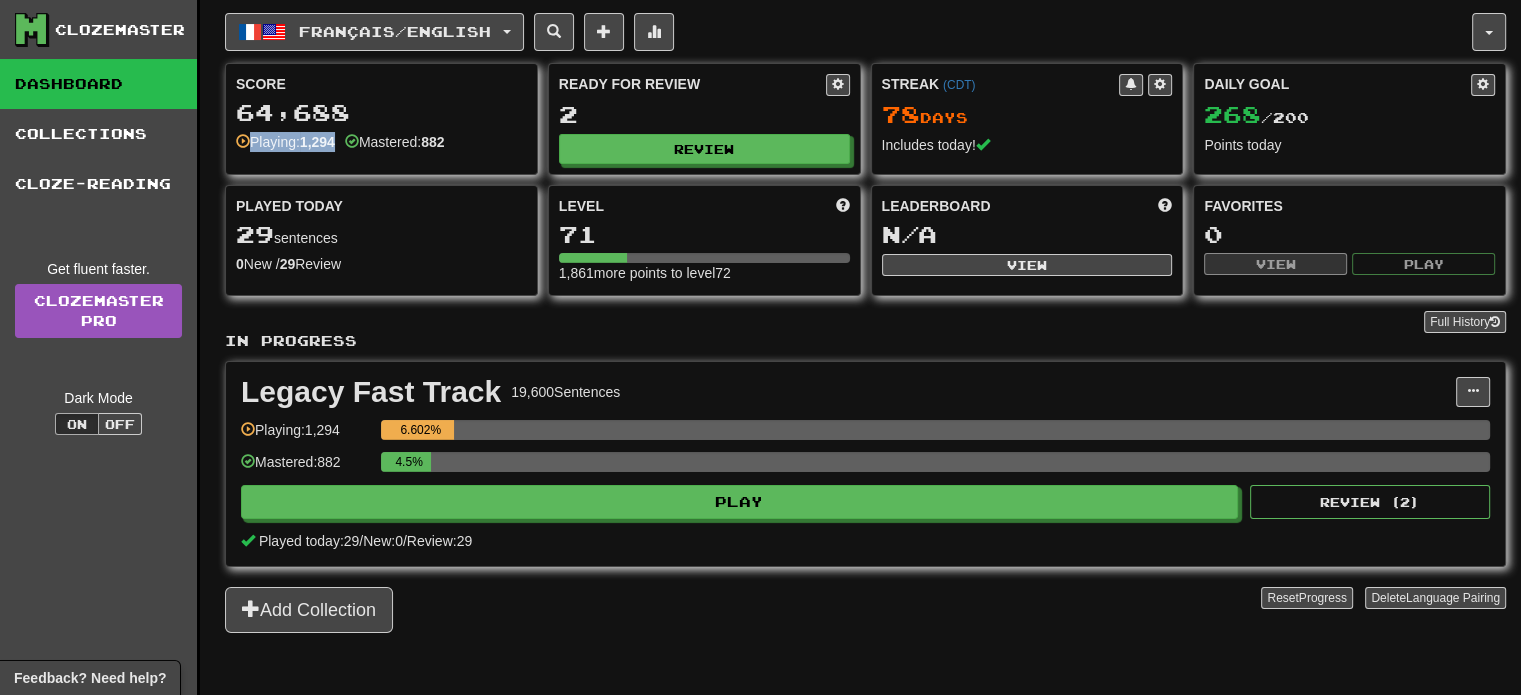 click on "Playing:  1,294" at bounding box center (285, 142) 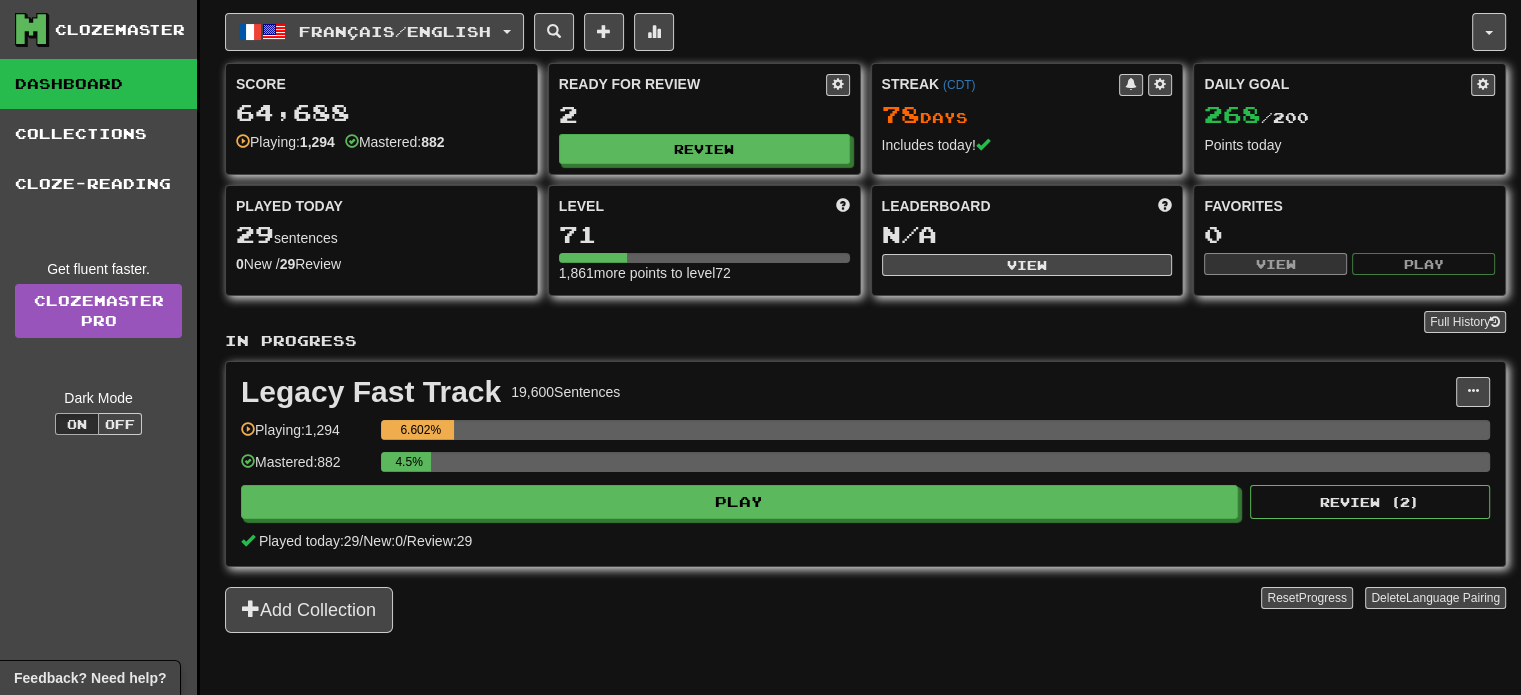 click on "Score 64,688  Playing:  1,294  Mastered:  882" at bounding box center [381, 113] 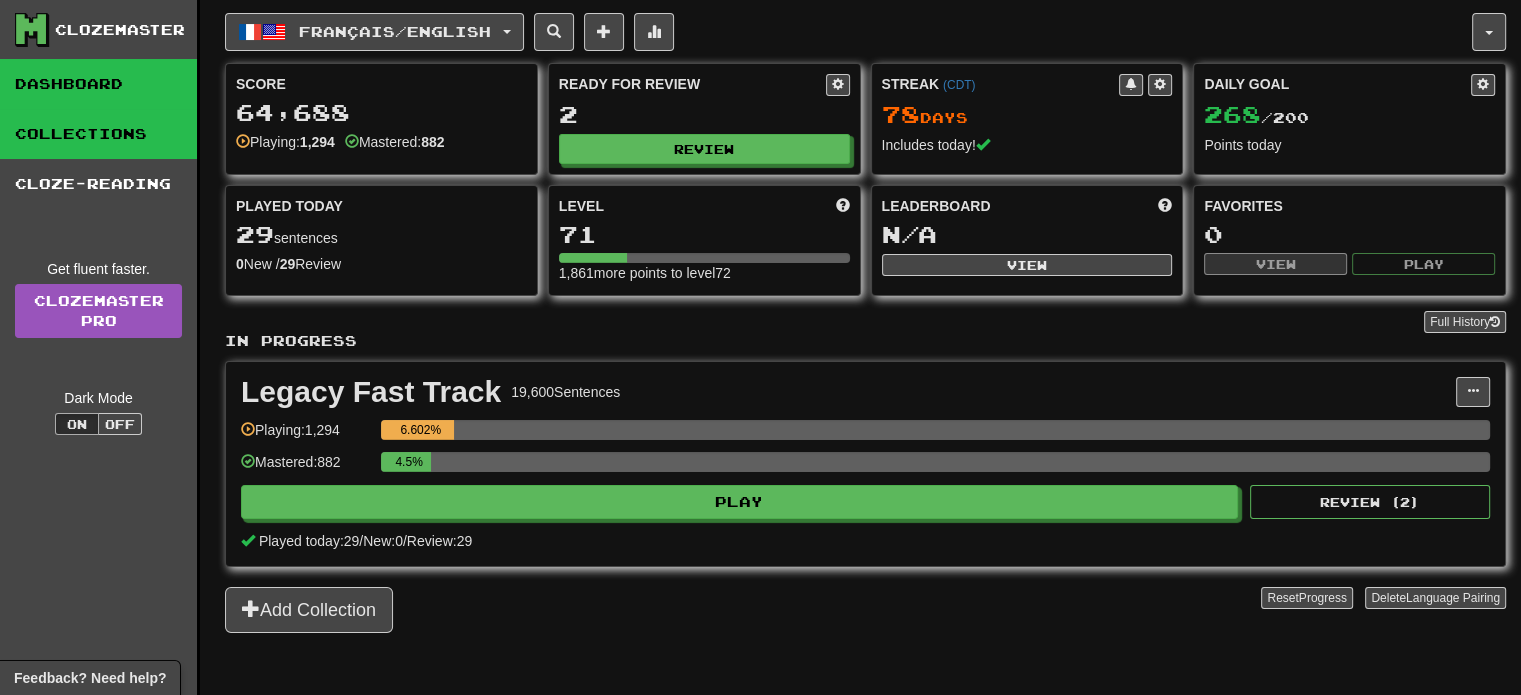 click on "Collections" at bounding box center [98, 134] 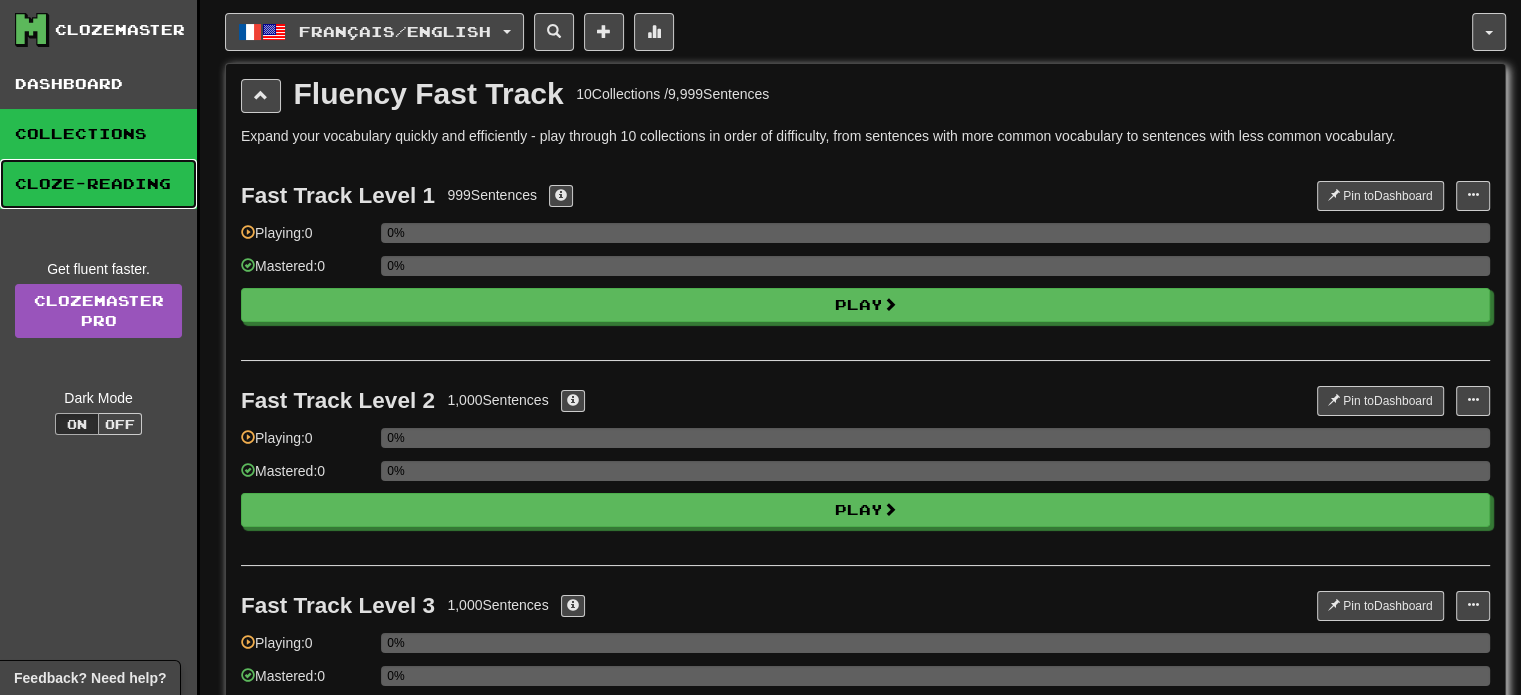 click on "Cloze-Reading" at bounding box center (98, 184) 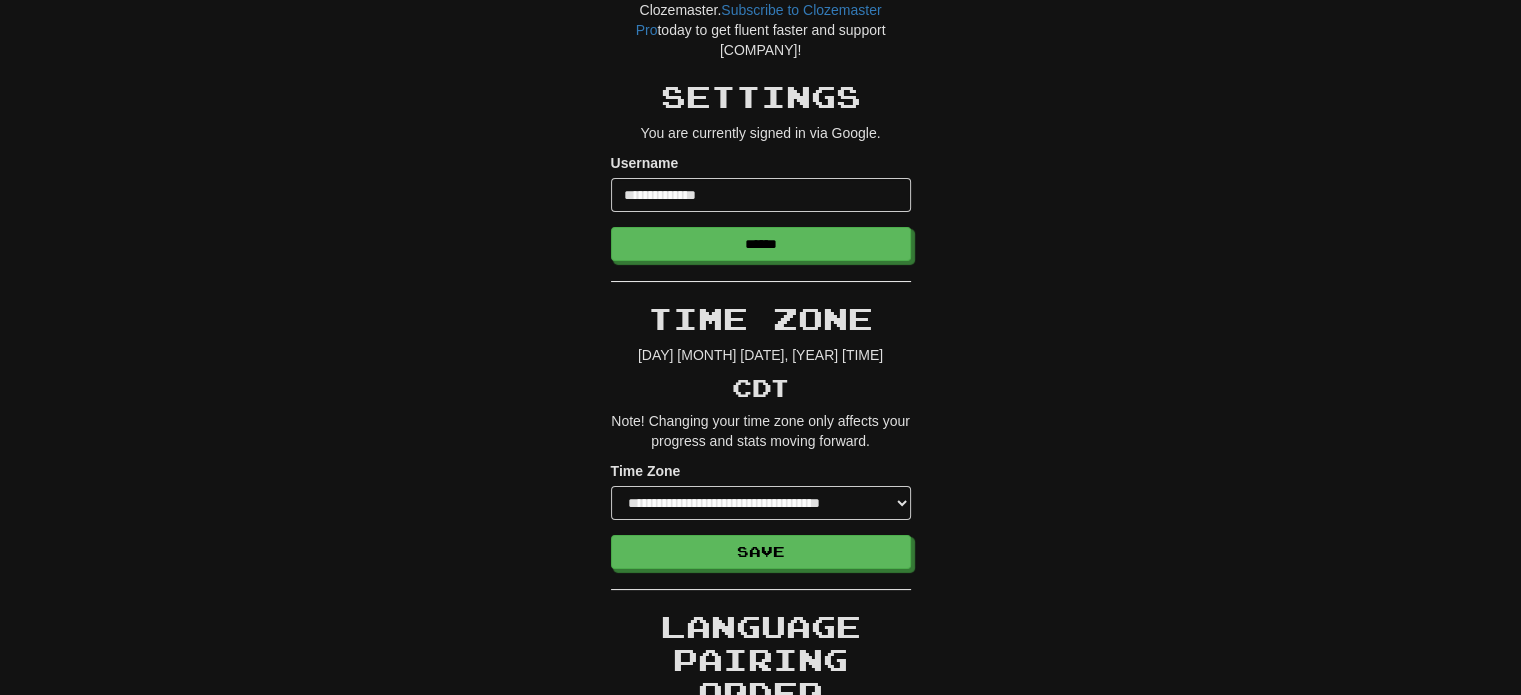 scroll, scrollTop: 0, scrollLeft: 0, axis: both 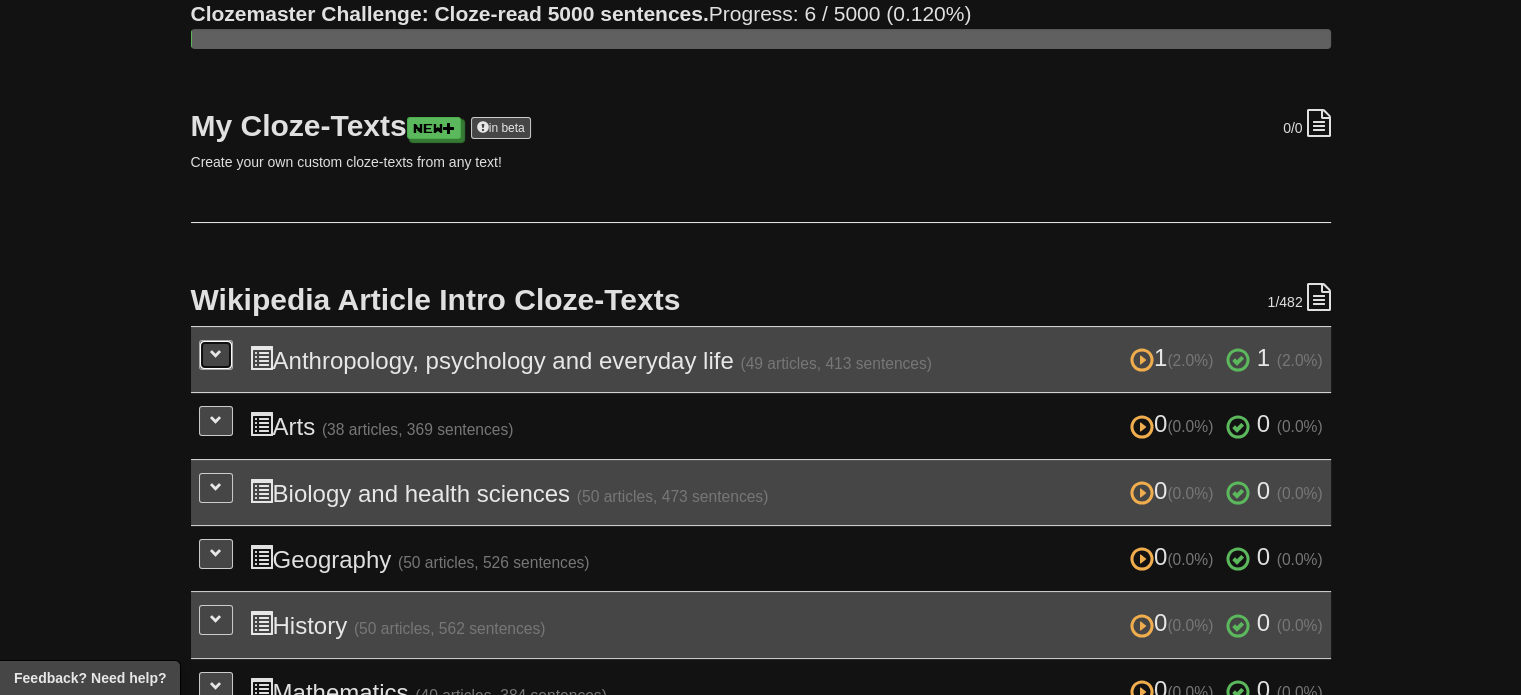 click at bounding box center (216, 355) 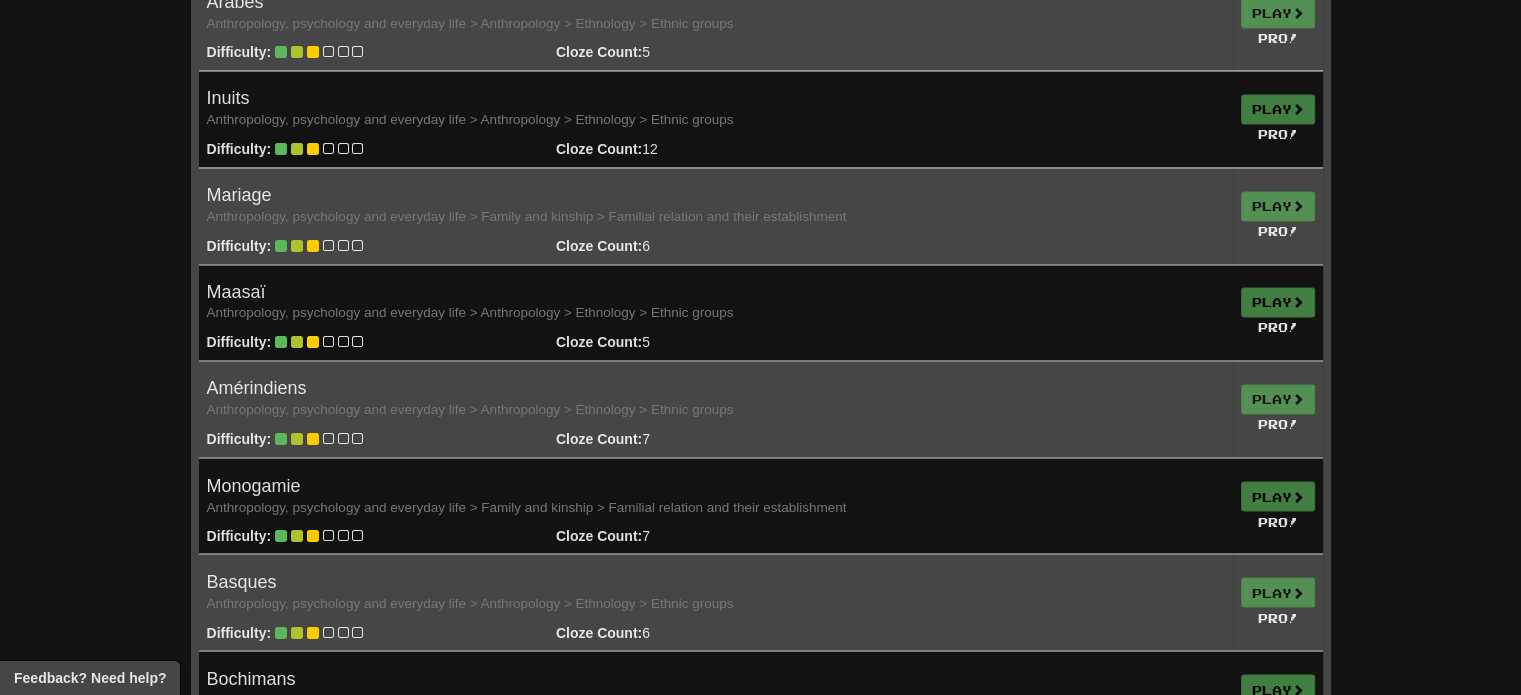 scroll, scrollTop: 3316, scrollLeft: 0, axis: vertical 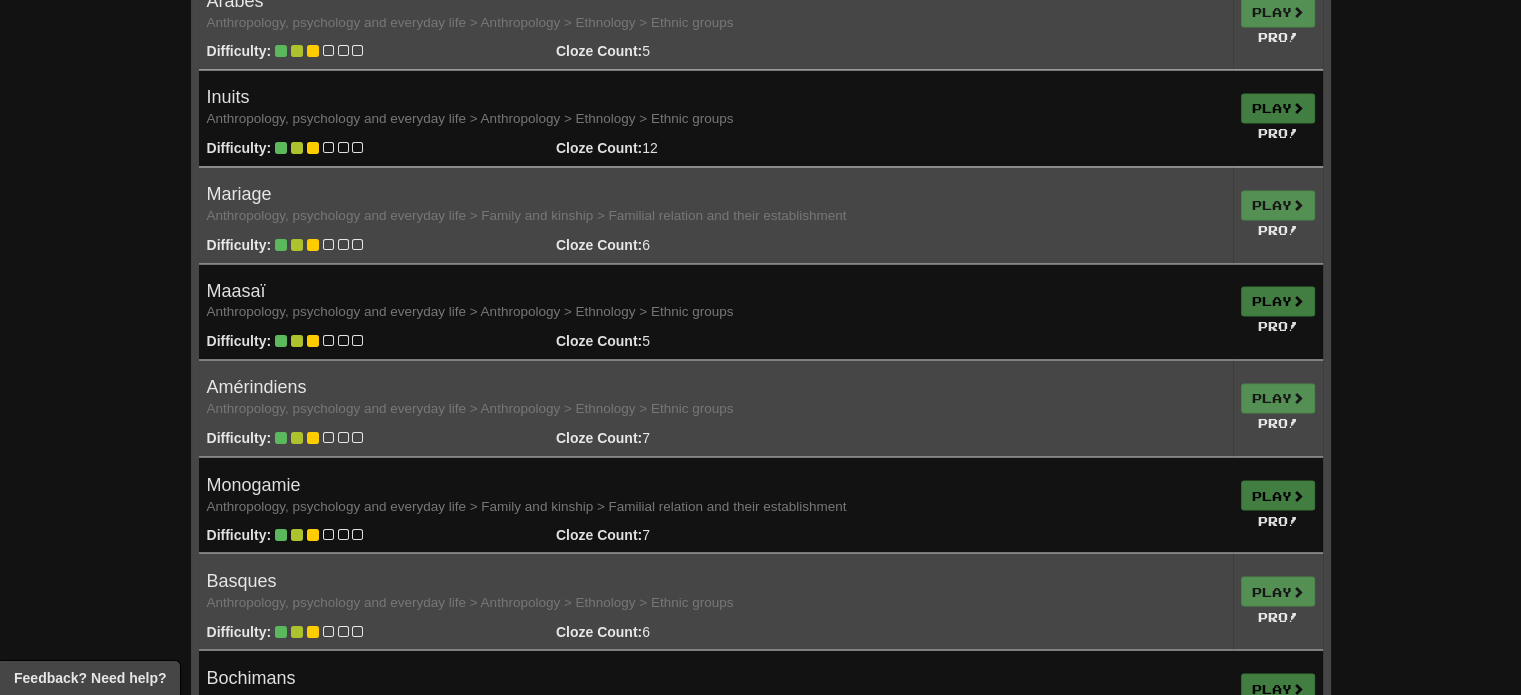 drag, startPoint x: 1257, startPoint y: 311, endPoint x: 1268, endPoint y: 288, distance: 25.495098 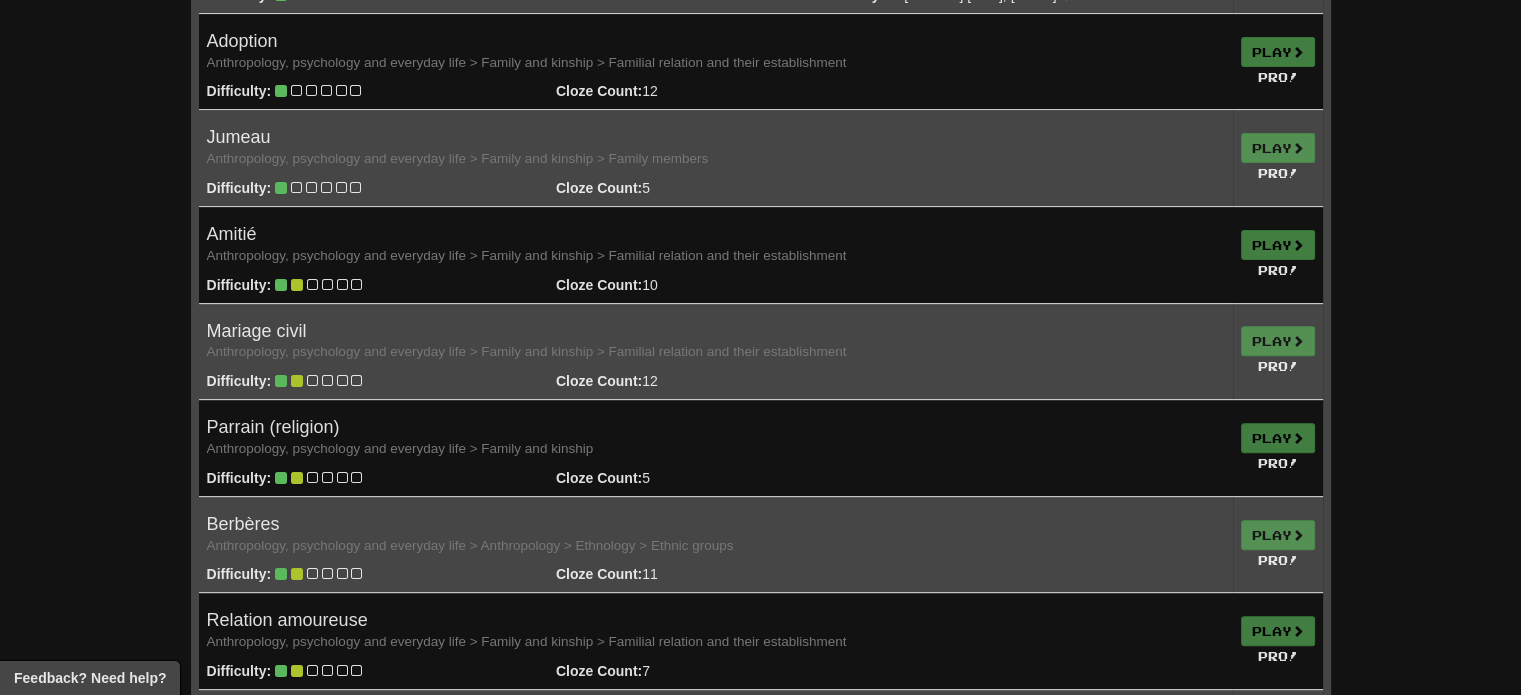 scroll, scrollTop: 0, scrollLeft: 0, axis: both 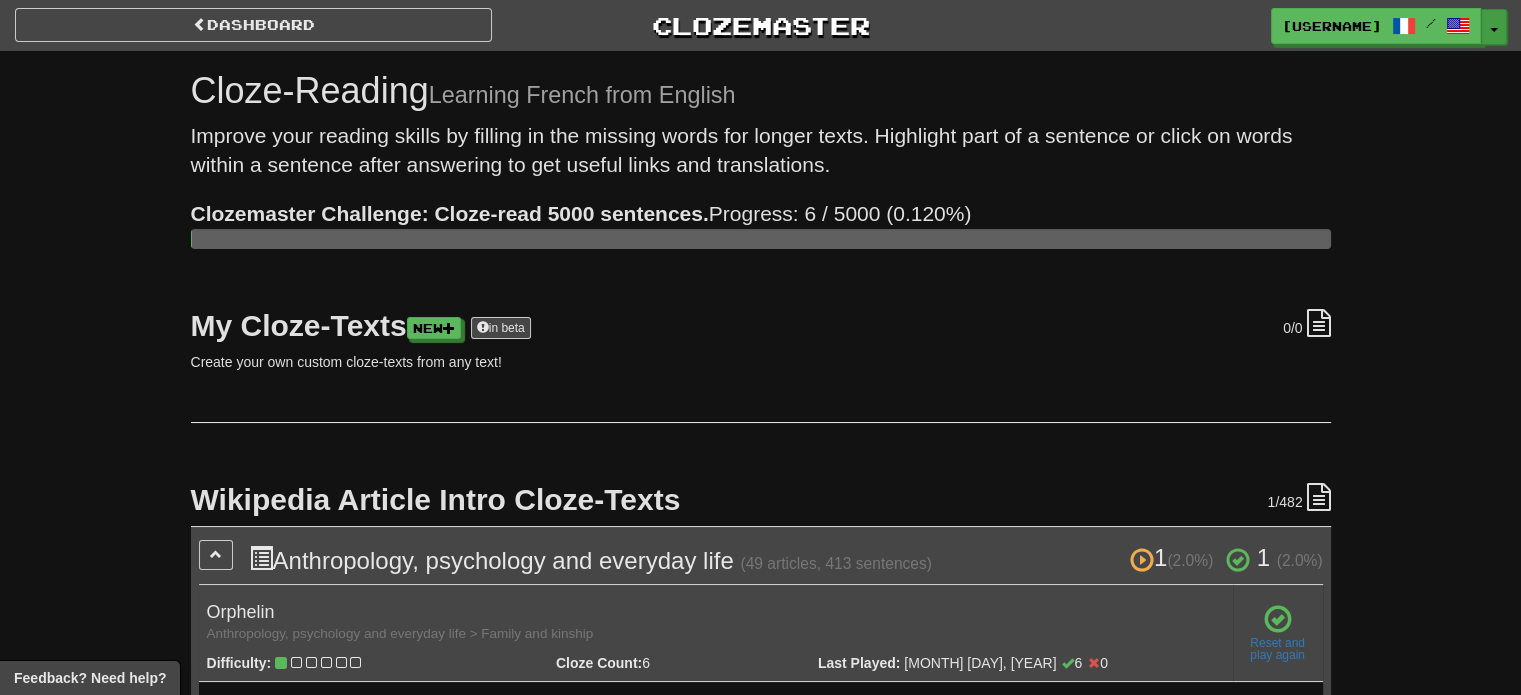 click on "Toggle Dropdown" at bounding box center [1494, 27] 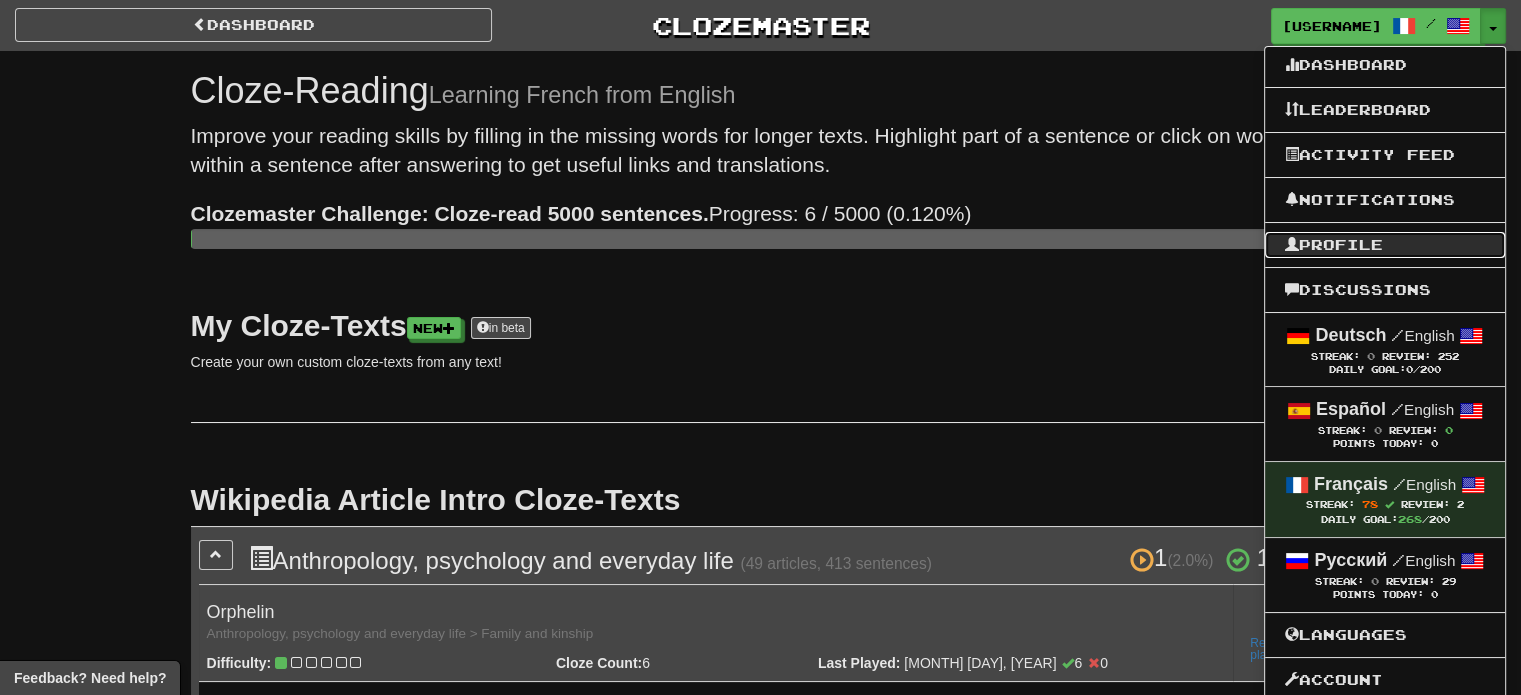 click on "Profile" at bounding box center [1385, 245] 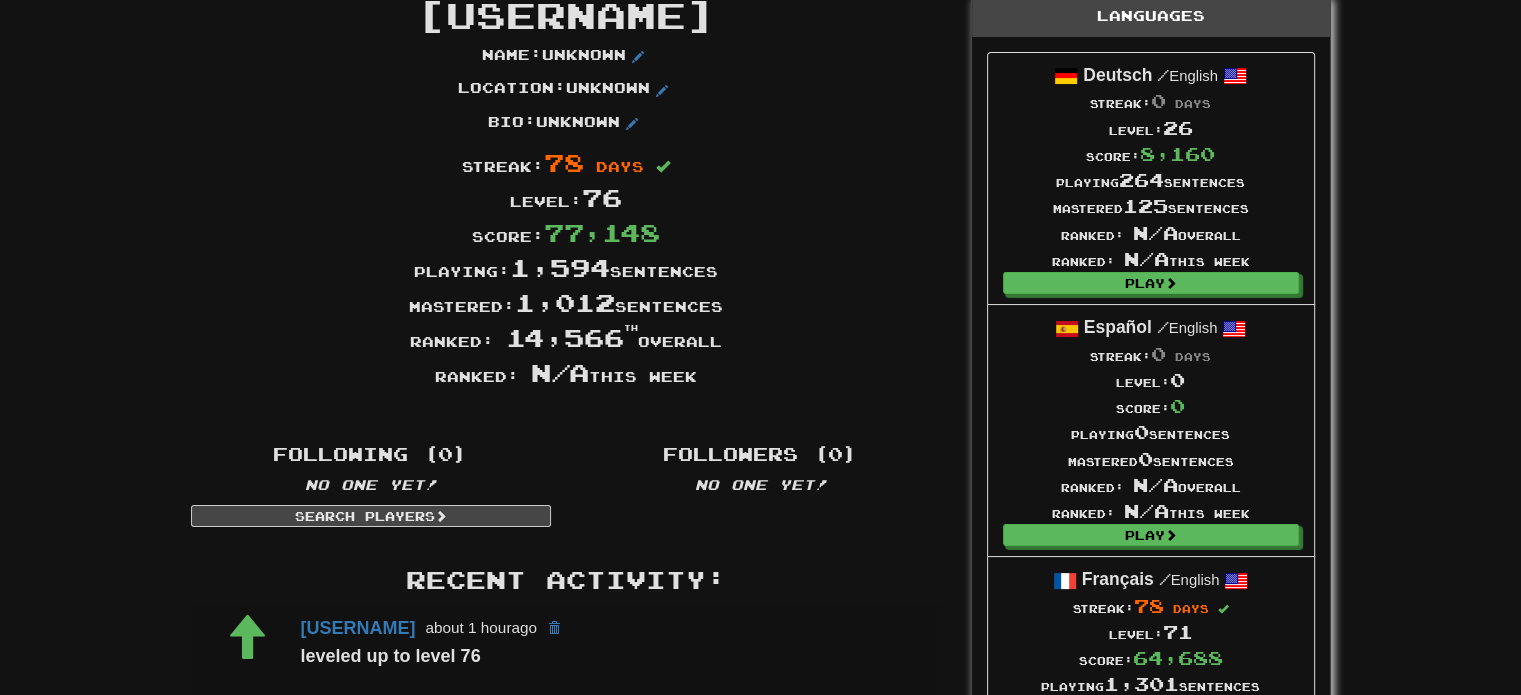 scroll, scrollTop: 150, scrollLeft: 0, axis: vertical 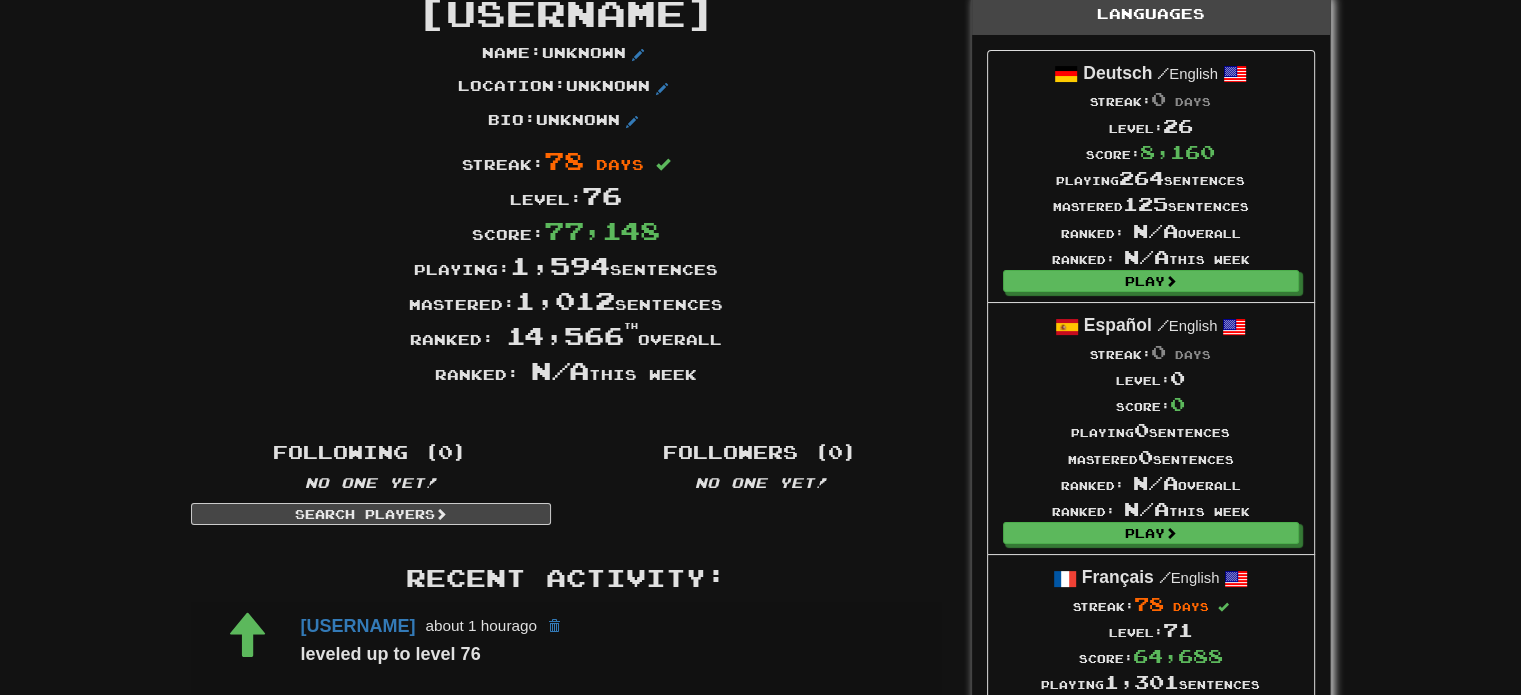 click on "Playing:  1,594  sentences" at bounding box center [566, 265] 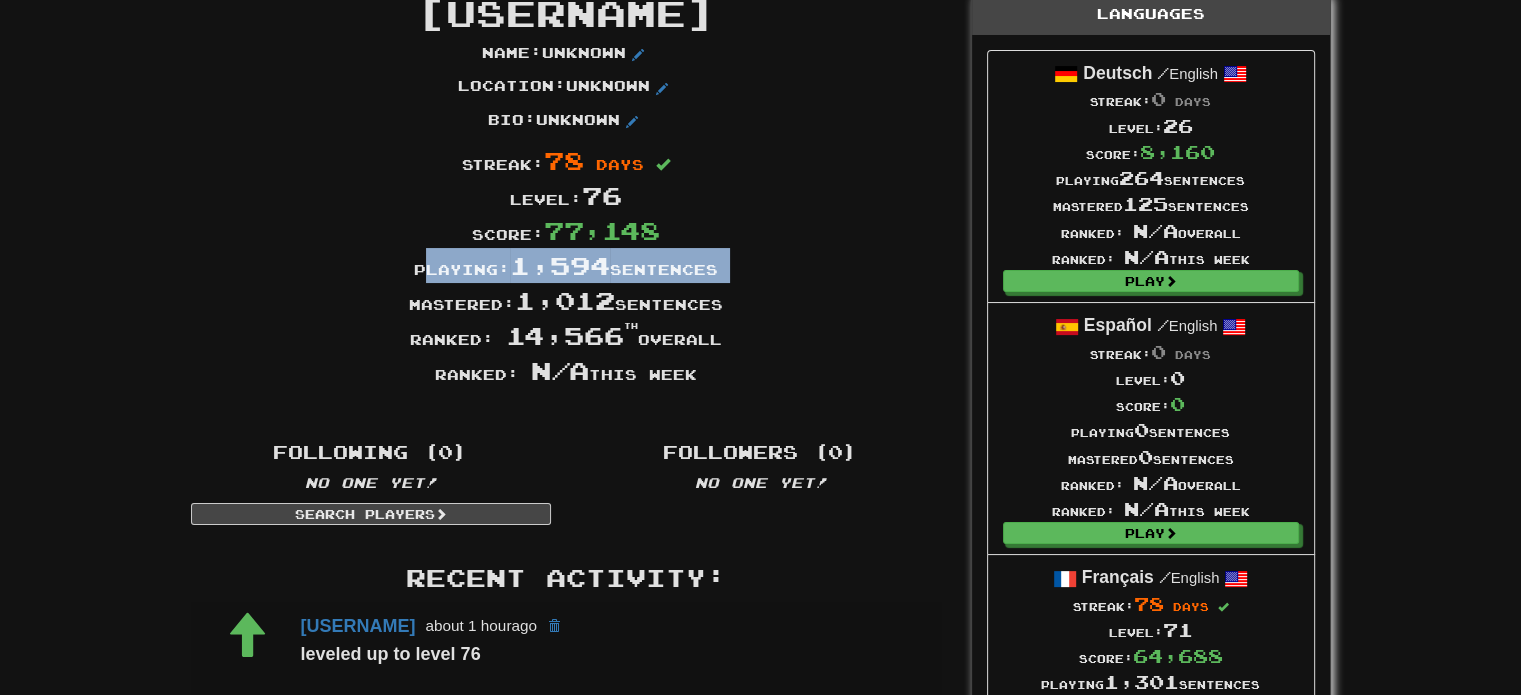 click on "Playing:  1,594  sentences" at bounding box center (566, 265) 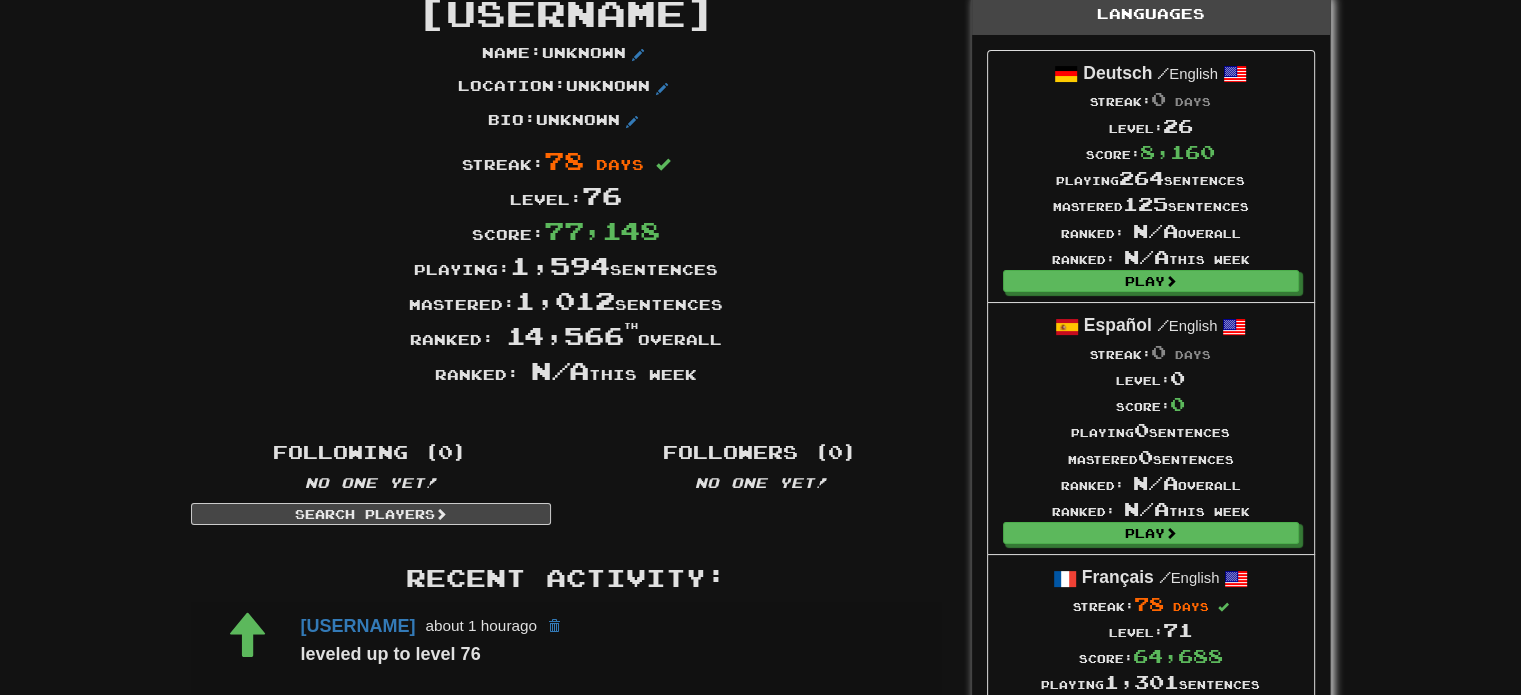 click on "Mastered:  1,012  sentences" at bounding box center [566, 300] 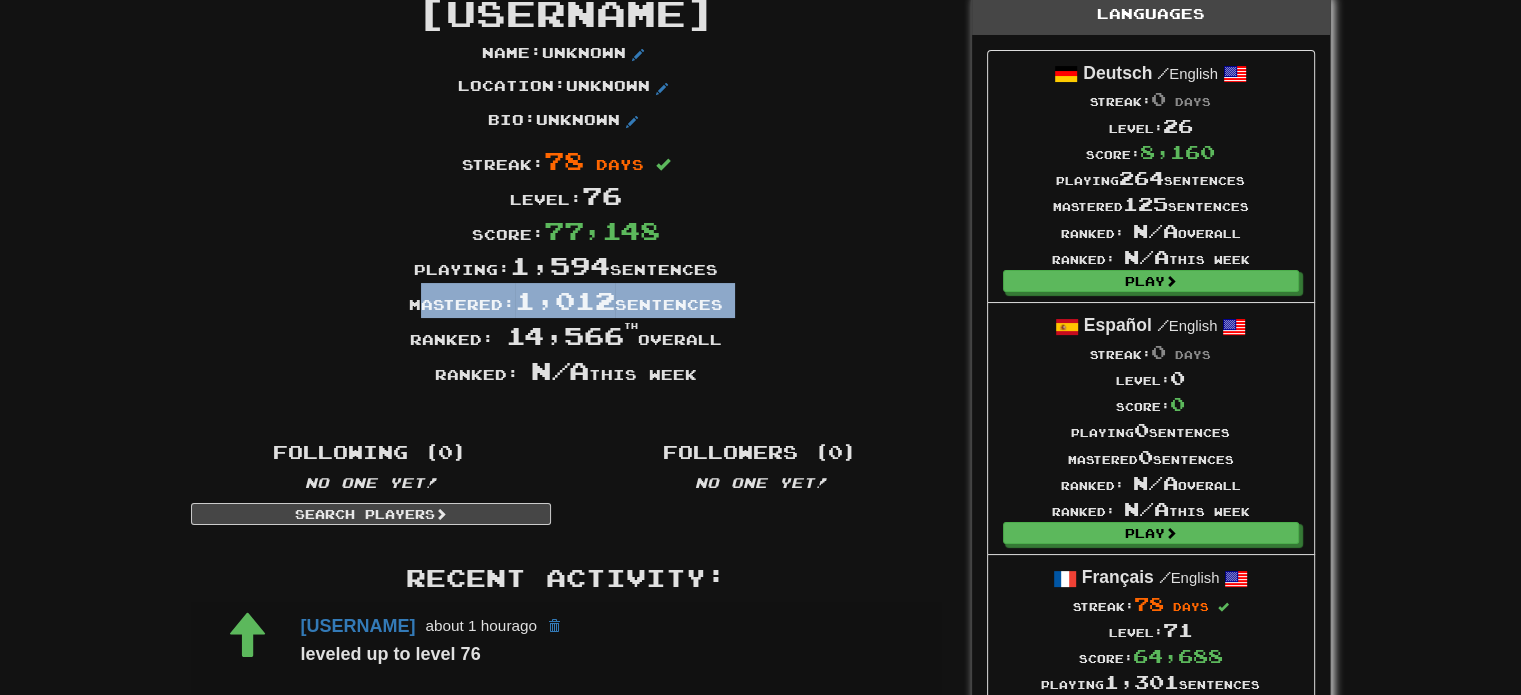 click on "Mastered:  1,012  sentences" at bounding box center (566, 300) 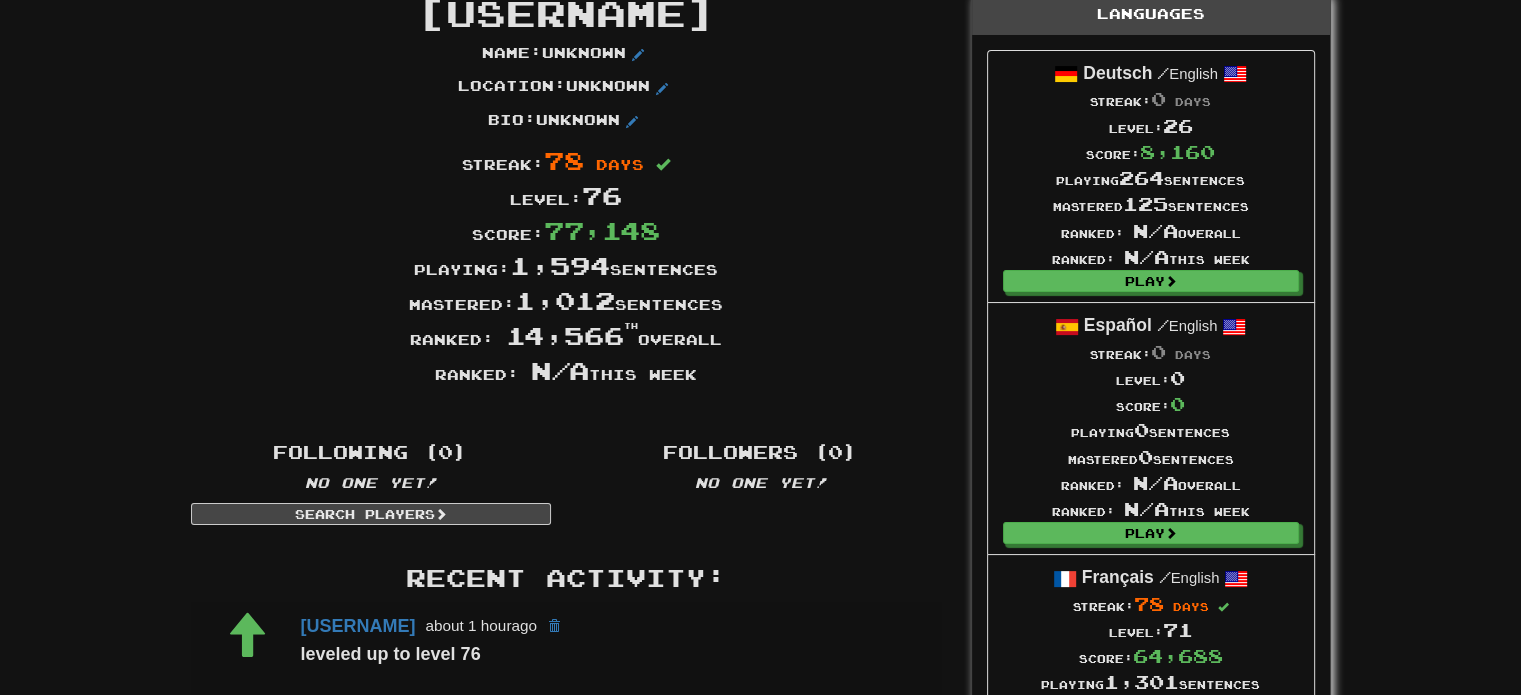 click on "14,566 th" at bounding box center [572, 335] 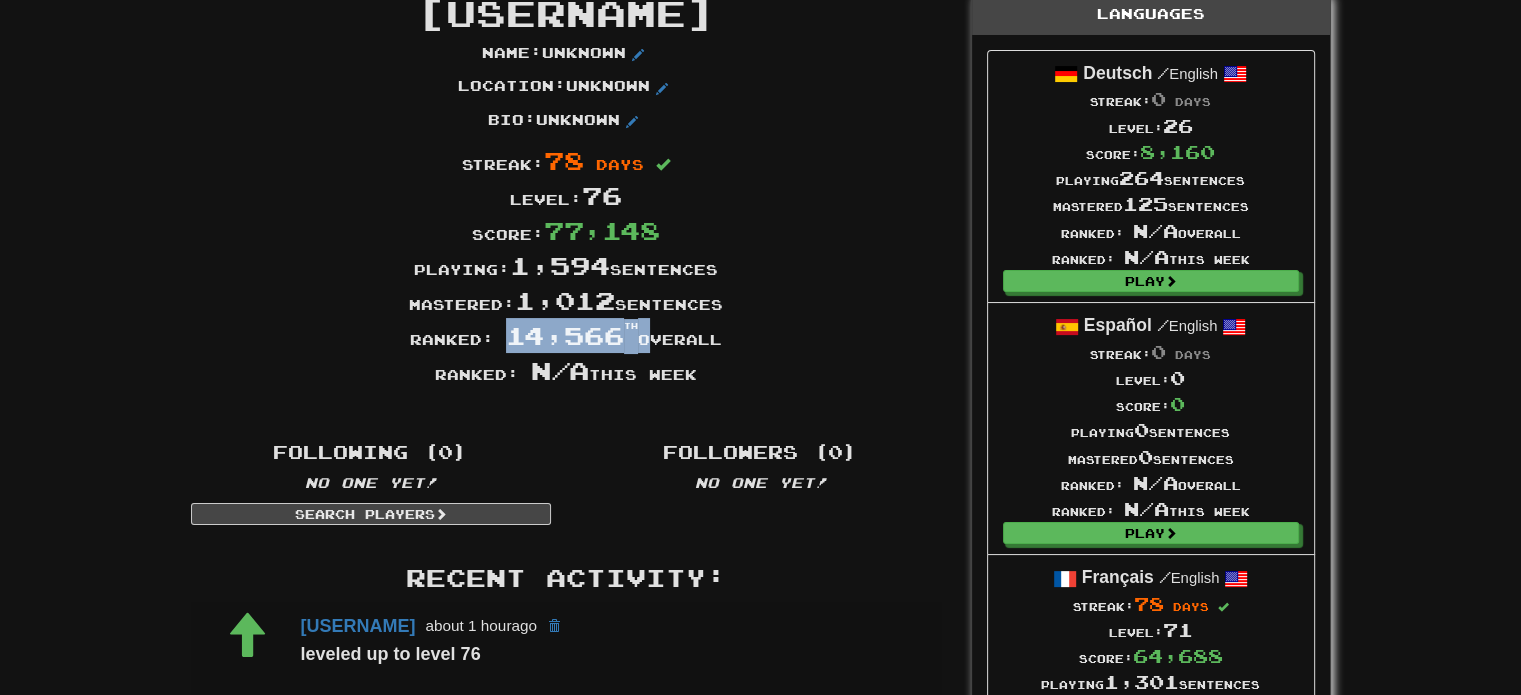 click on "14,566 th" at bounding box center (572, 335) 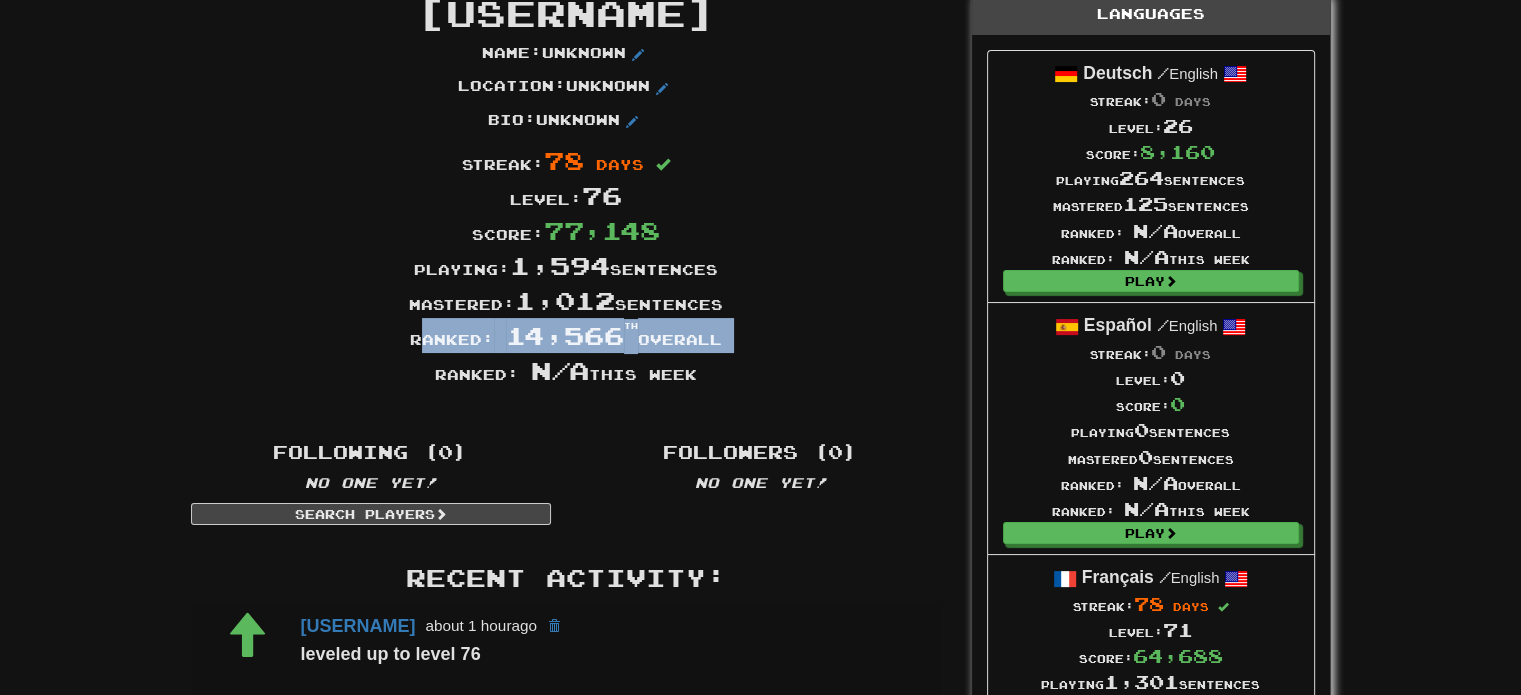 click on "14,566 th" at bounding box center (572, 335) 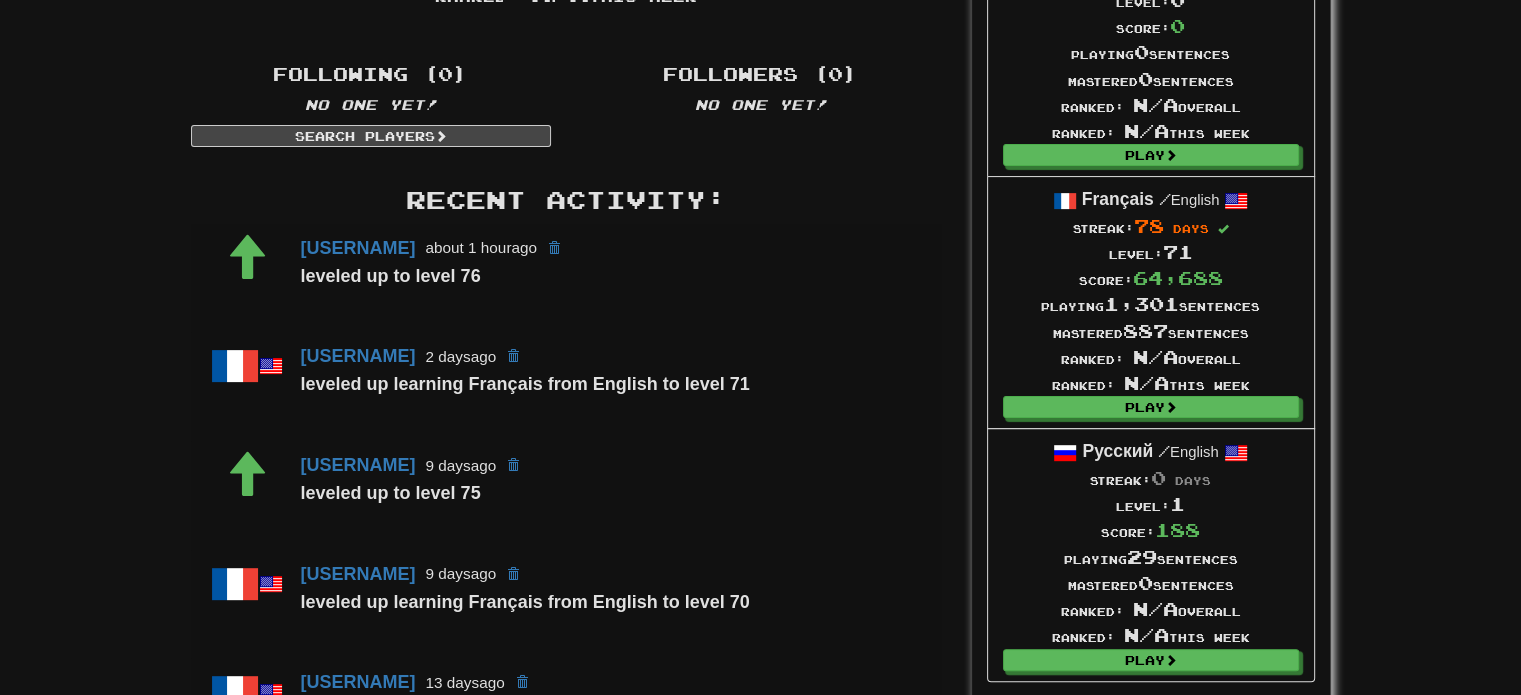 scroll, scrollTop: 0, scrollLeft: 0, axis: both 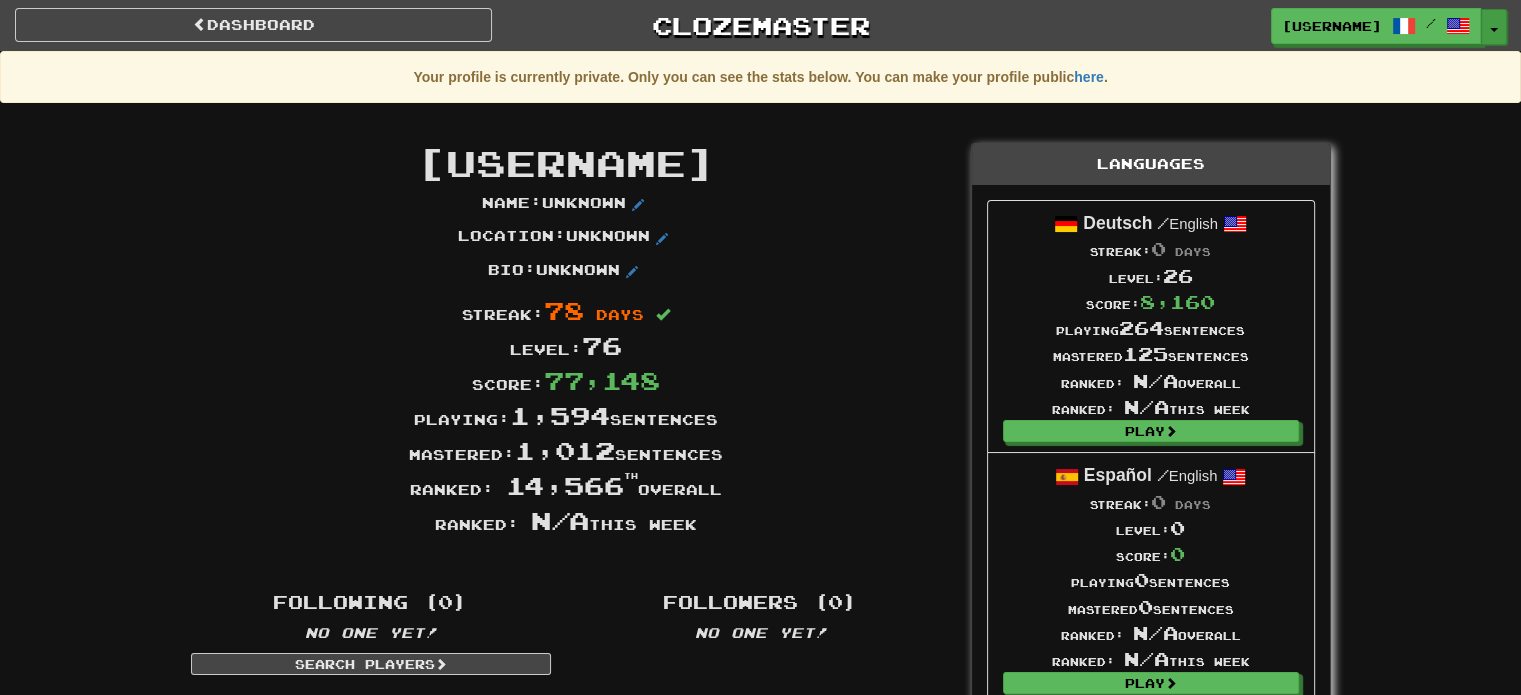 click on "Toggle Dropdown" at bounding box center (1494, 27) 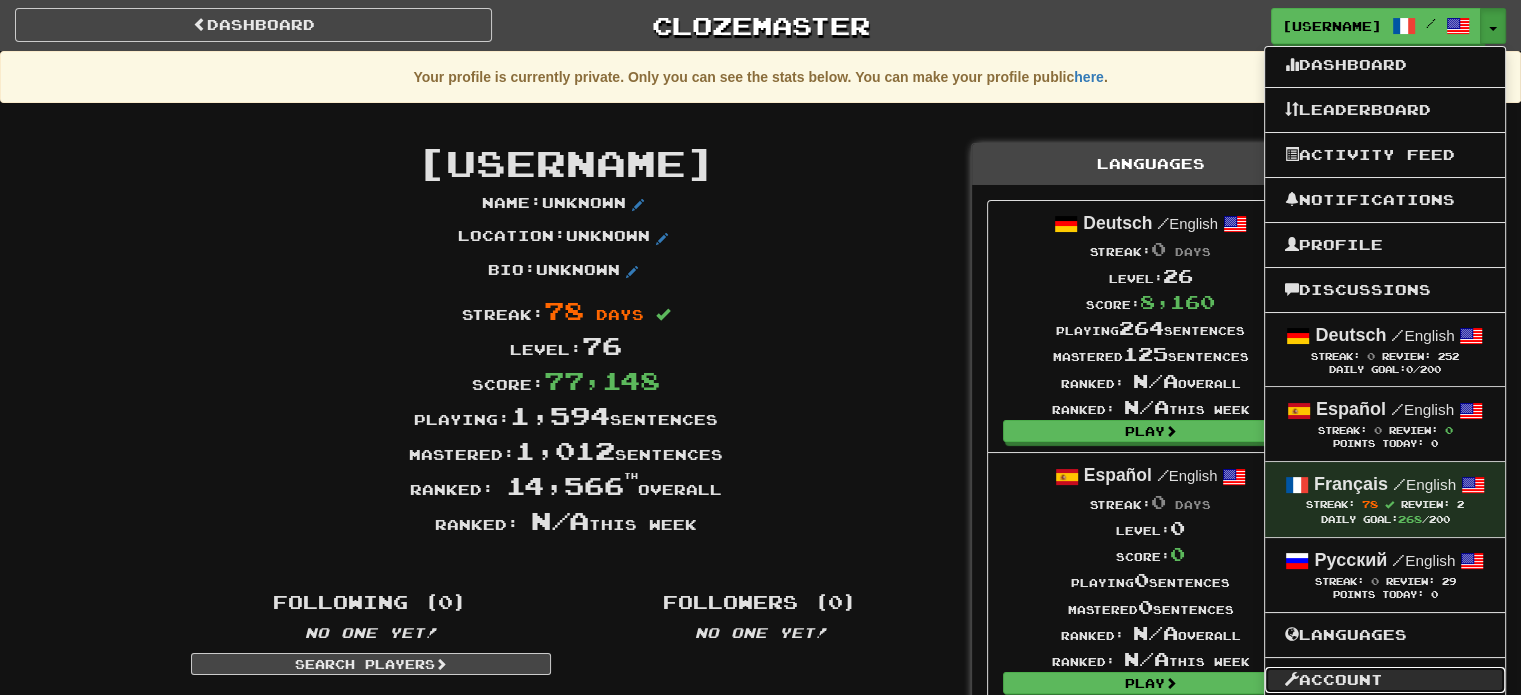 click on "Account" at bounding box center (1385, 680) 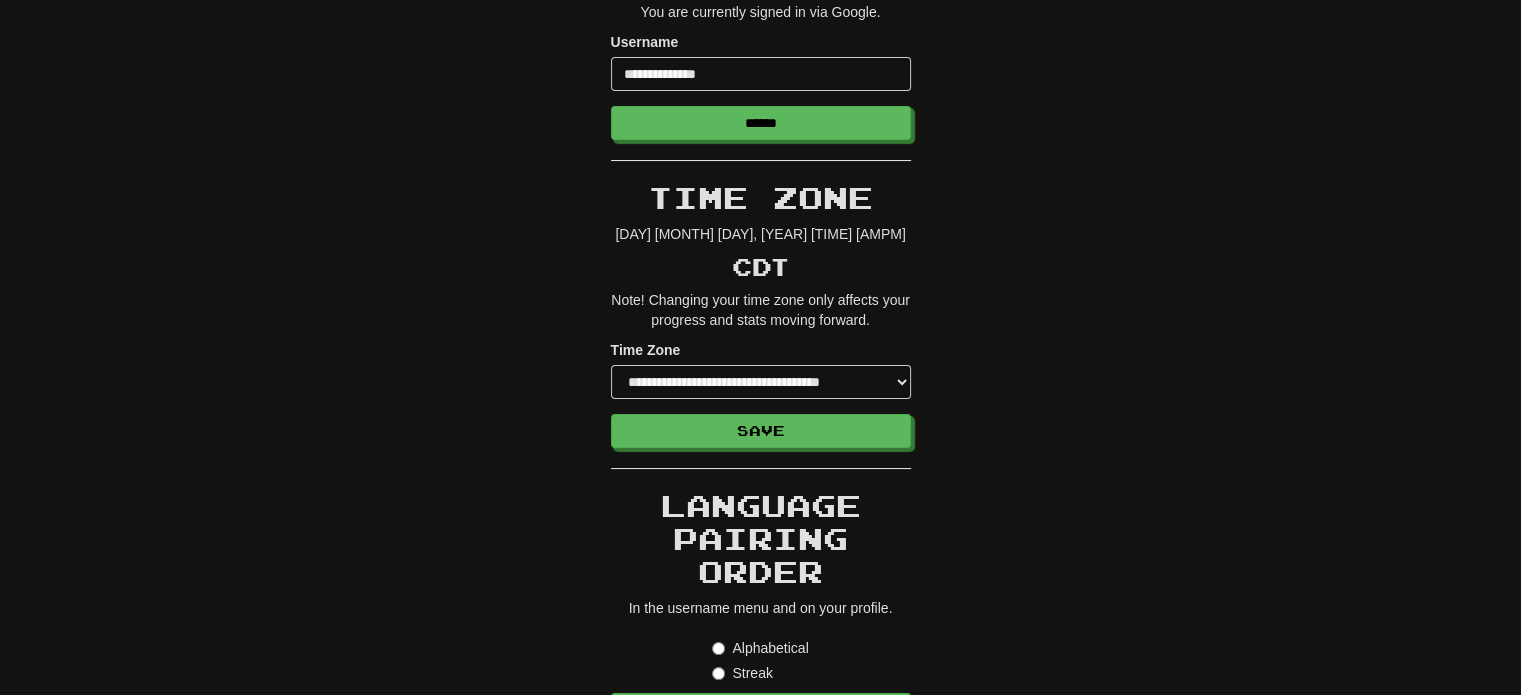 scroll, scrollTop: 0, scrollLeft: 0, axis: both 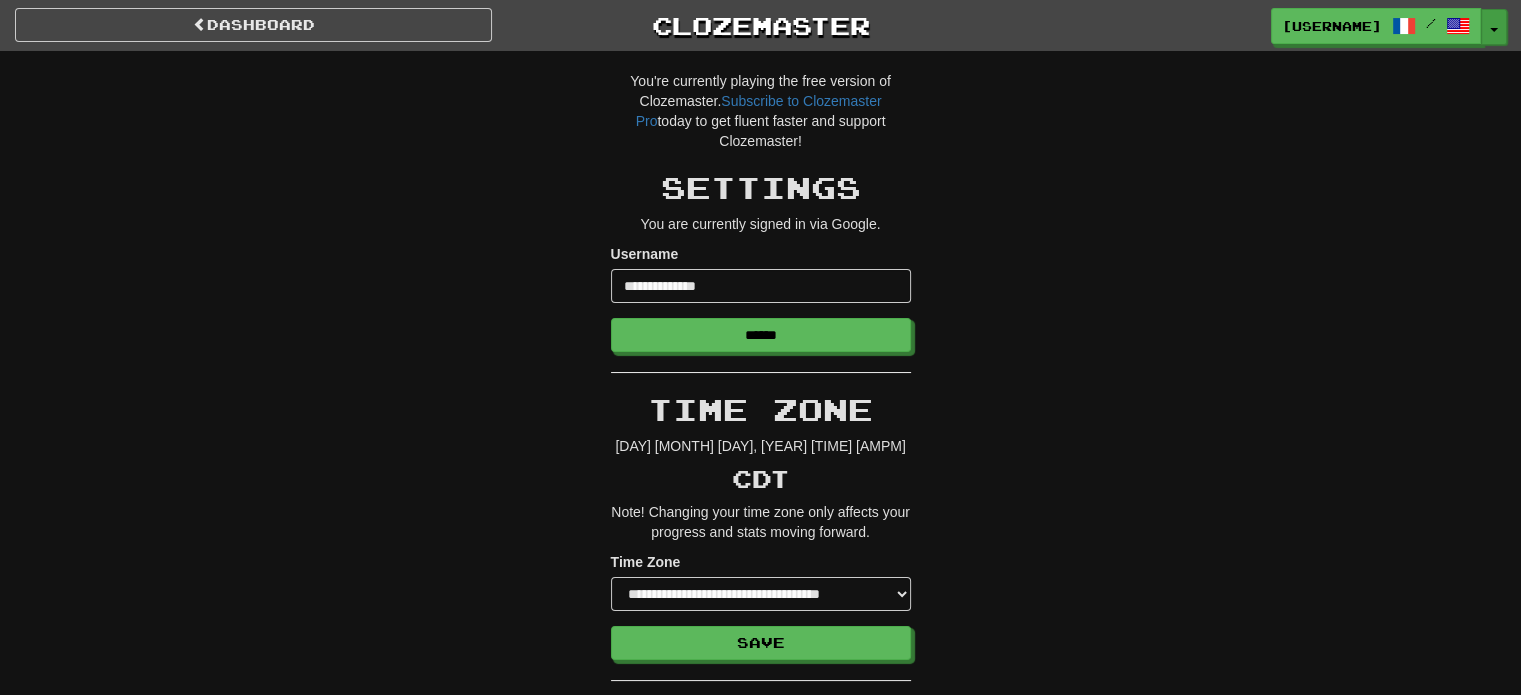 click at bounding box center [1494, 30] 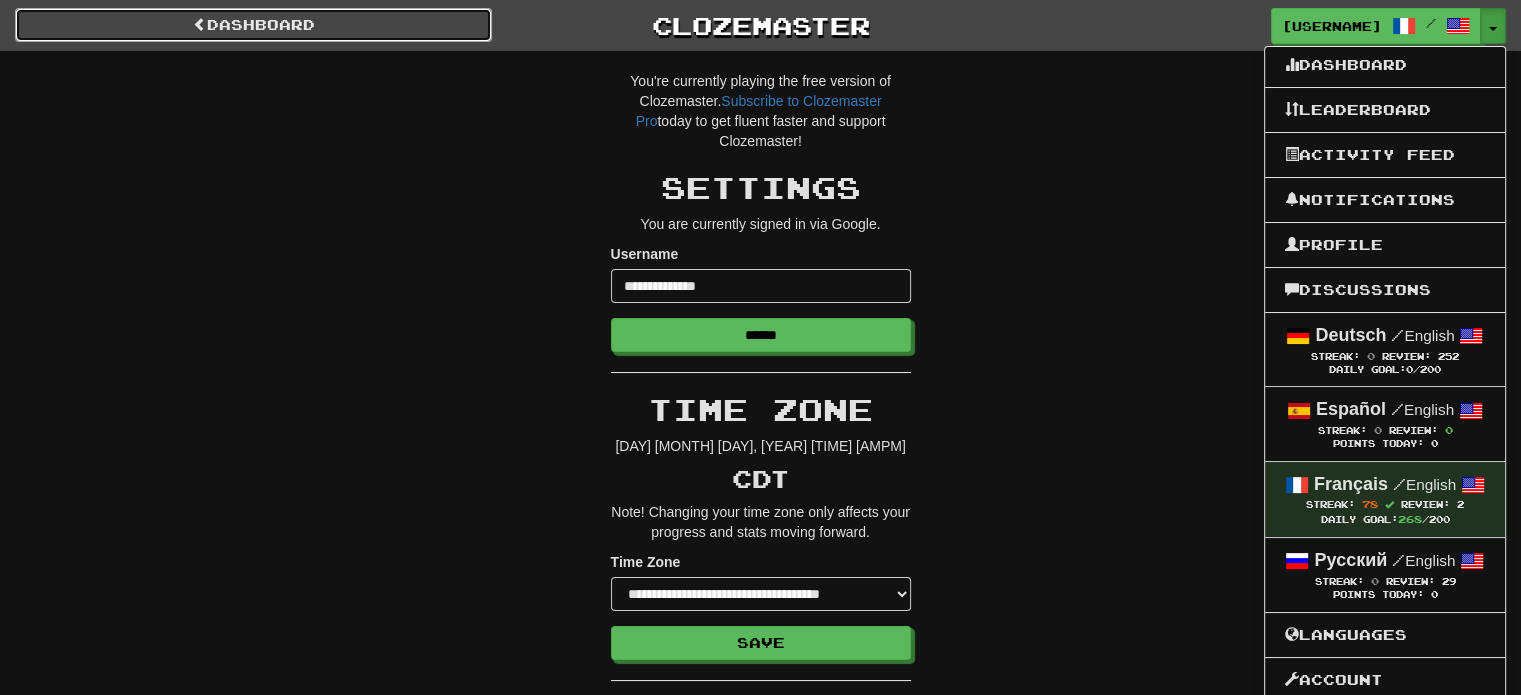 click on "Dashboard" at bounding box center (253, 25) 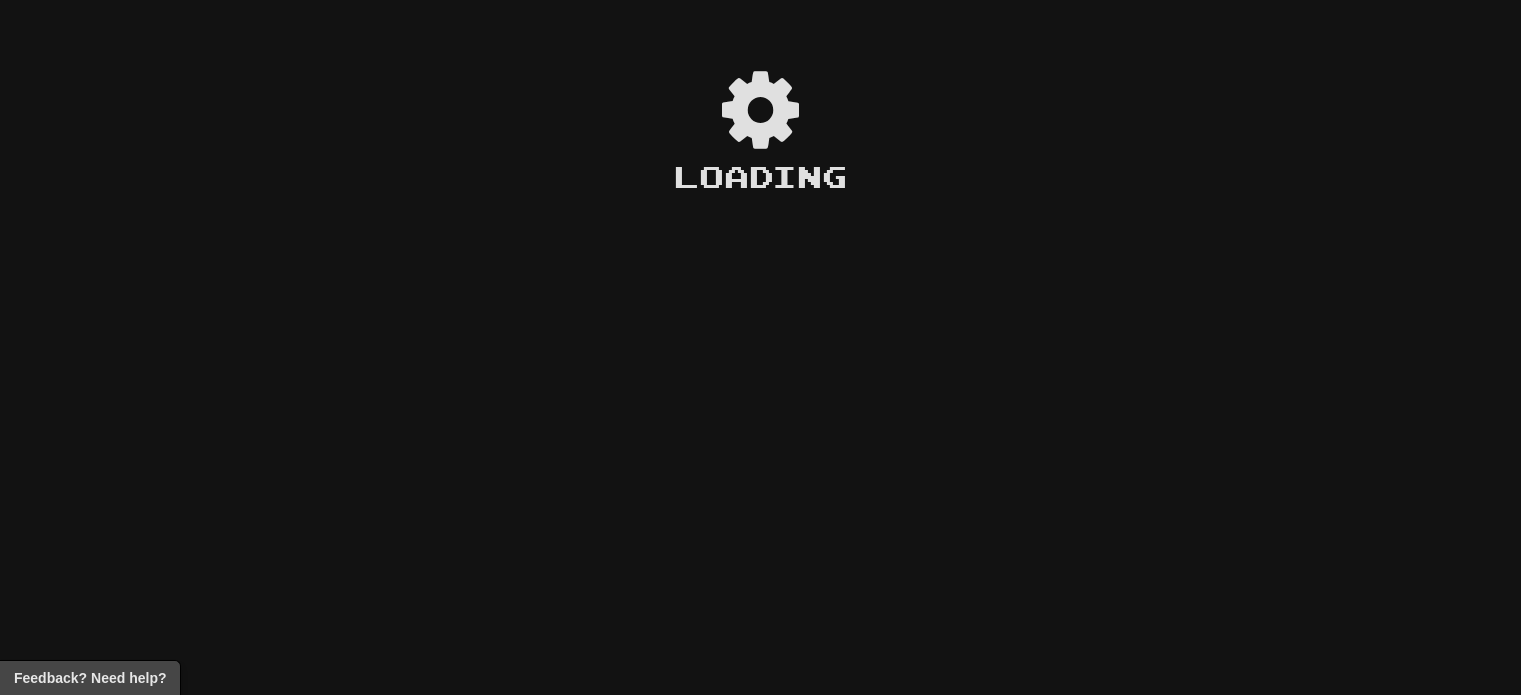scroll, scrollTop: 0, scrollLeft: 0, axis: both 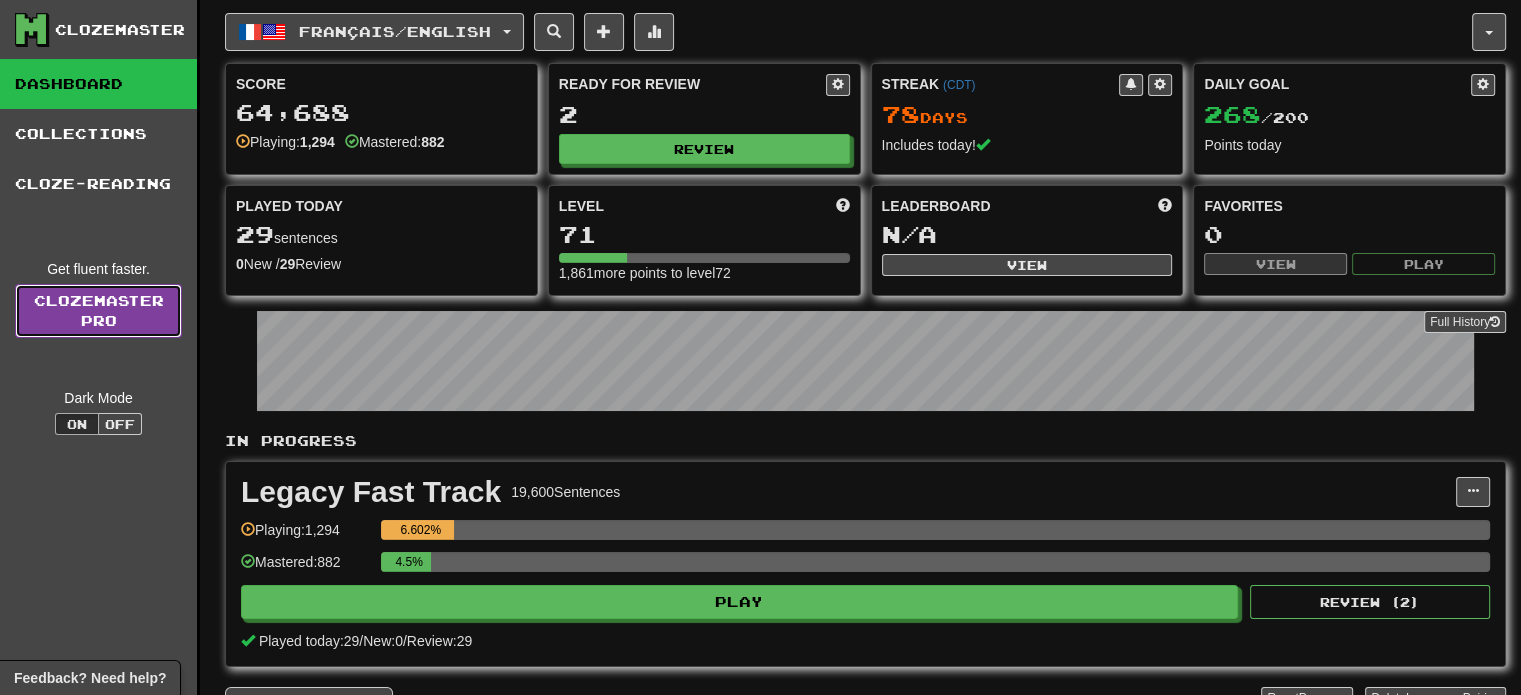 click on "Clozemaster Pro" at bounding box center (98, 311) 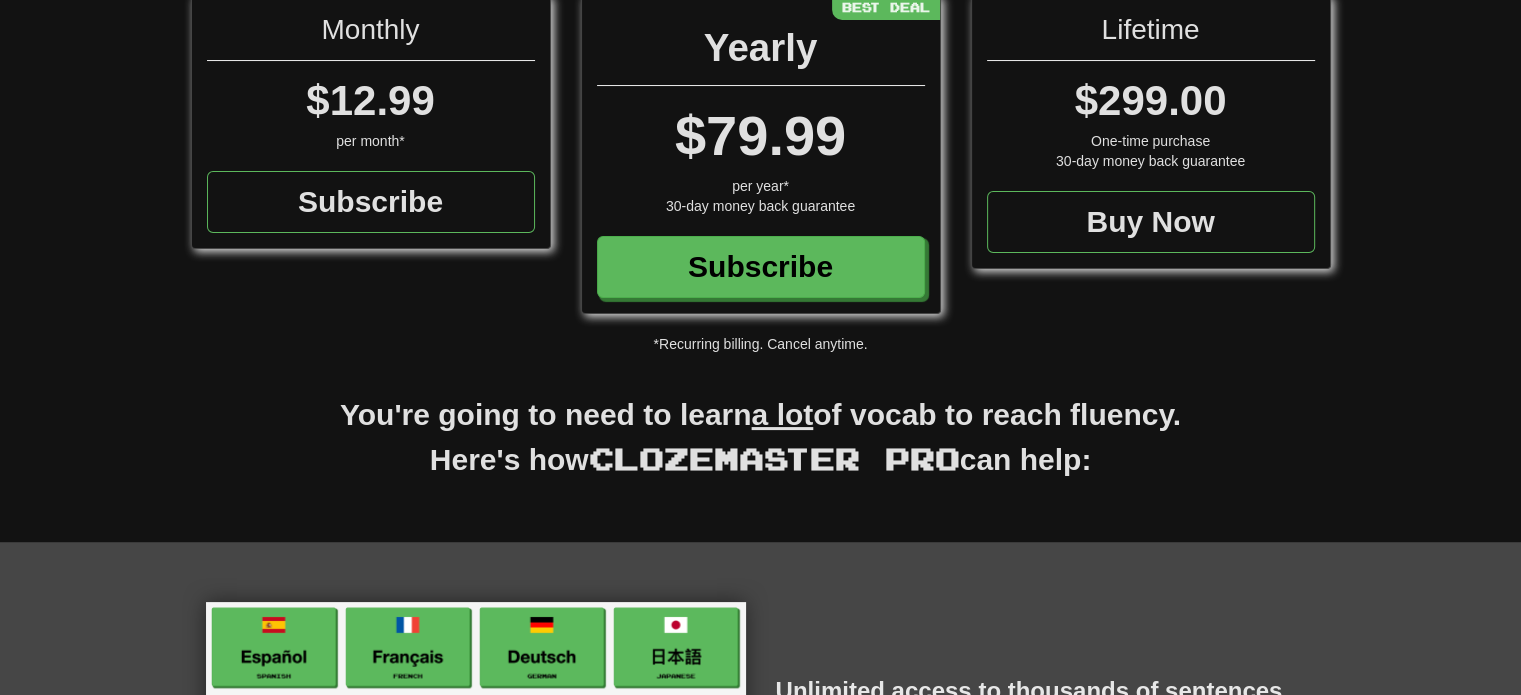 scroll, scrollTop: 56, scrollLeft: 0, axis: vertical 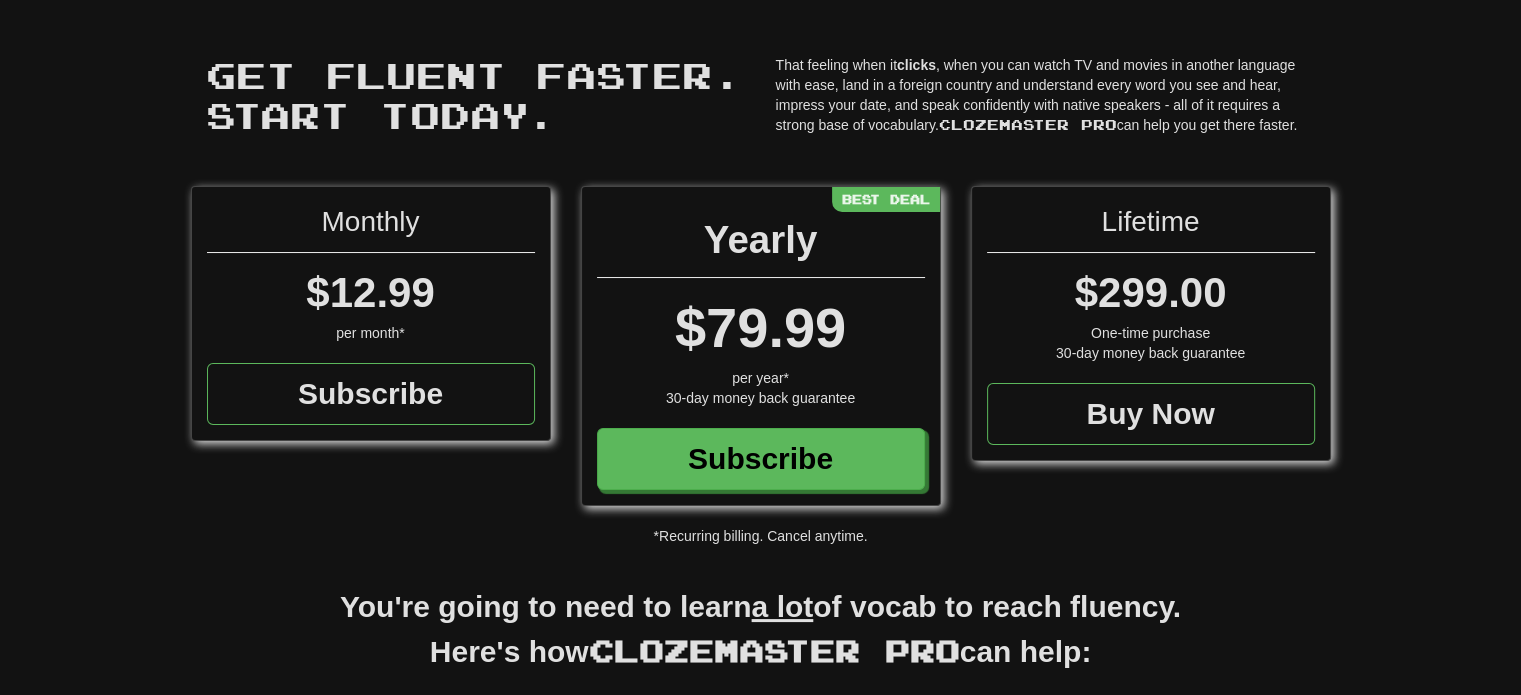 click on "*Recurring billing. Cancel anytime." at bounding box center (760, 536) 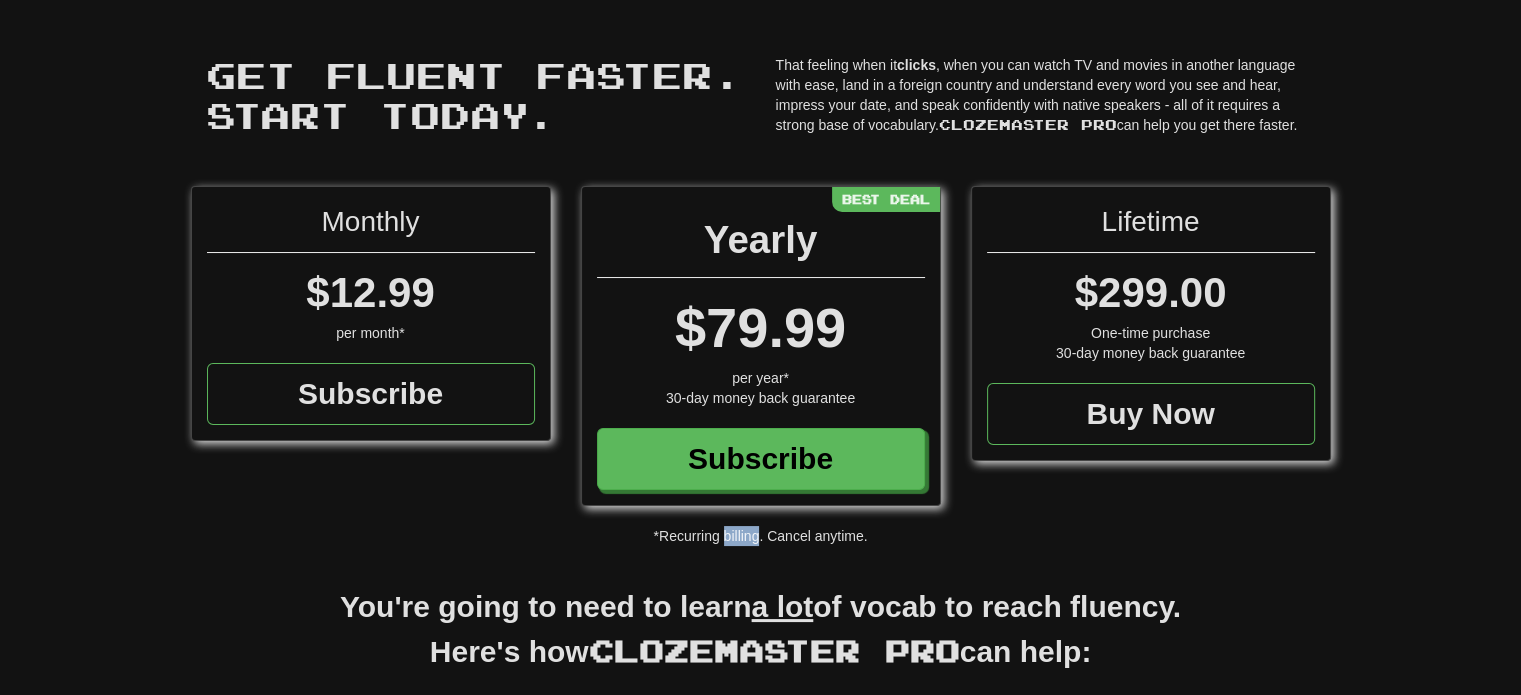 click on "*Recurring billing. Cancel anytime." at bounding box center (760, 536) 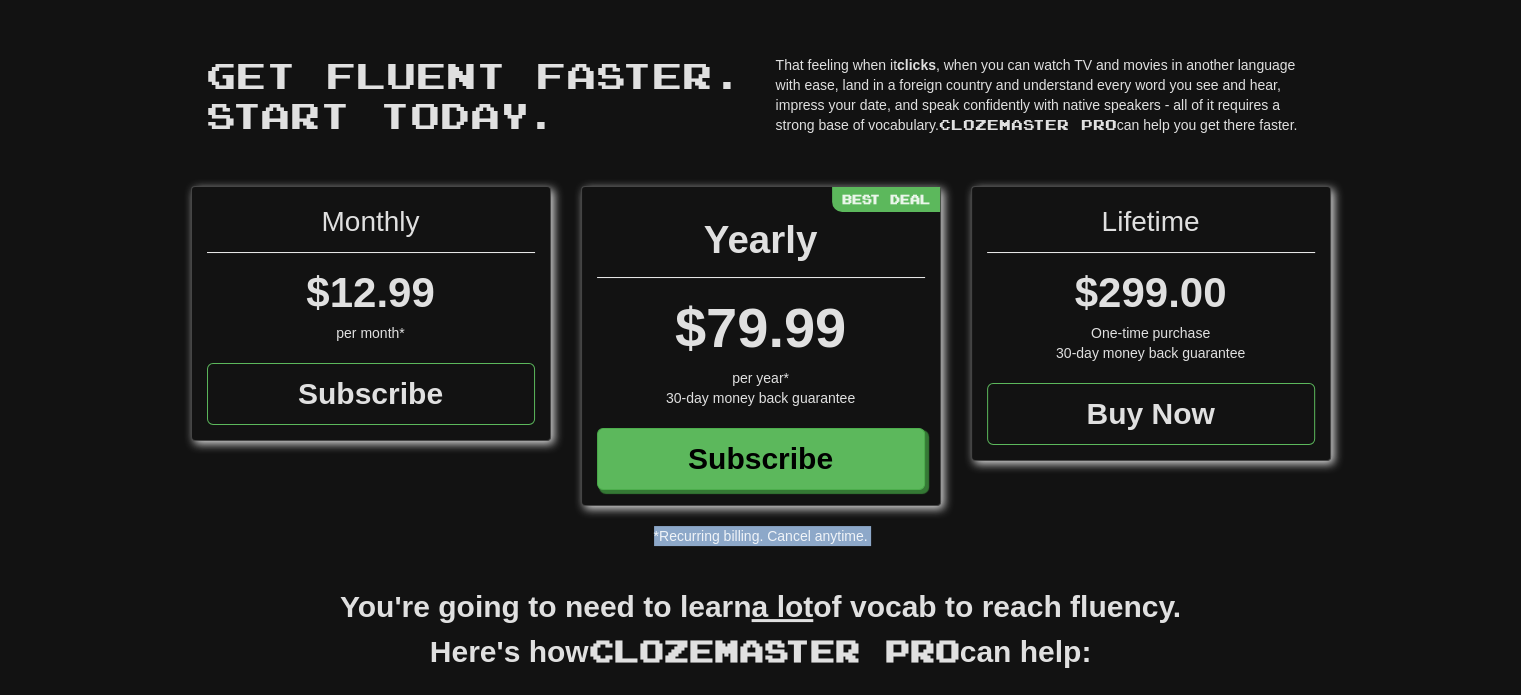 click on "*Recurring billing. Cancel anytime." at bounding box center (760, 536) 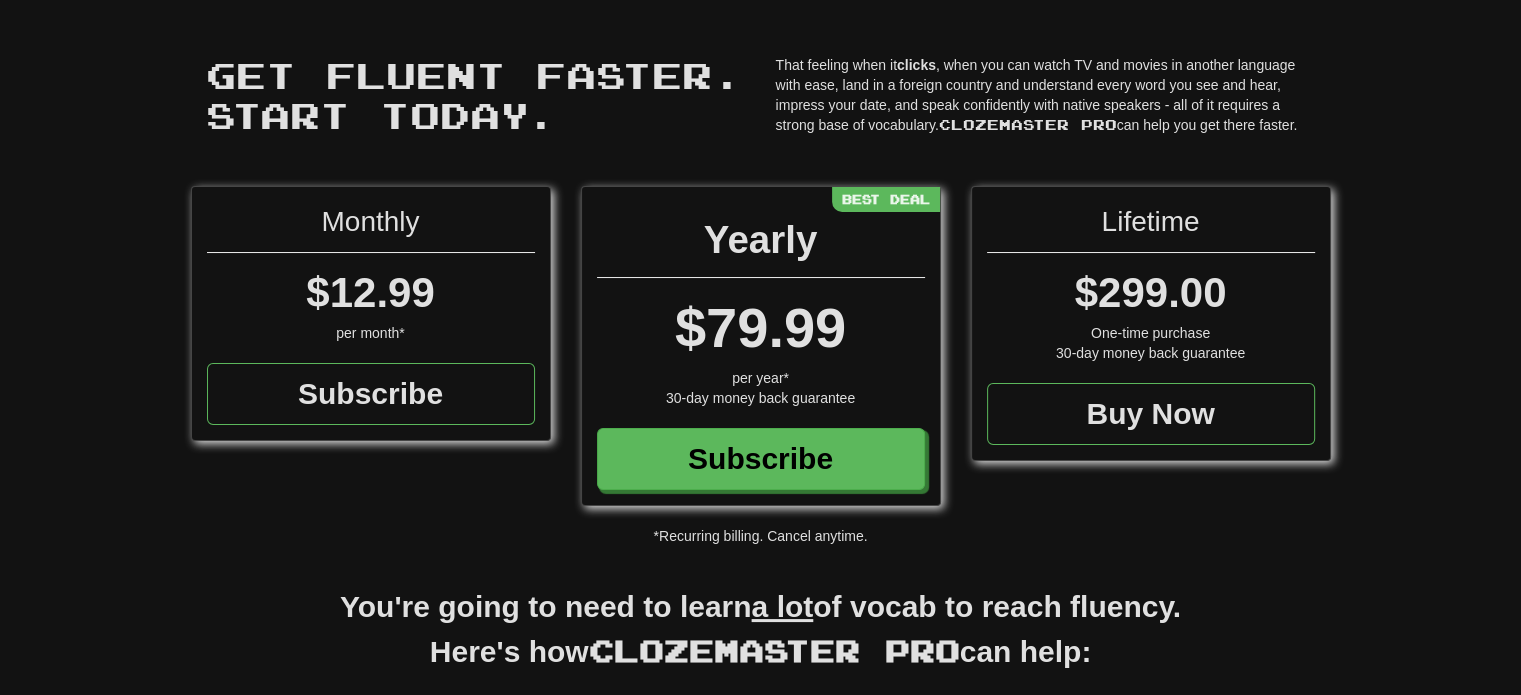click on "Get fluent faster. Start today.
Get fluent faster. Start today.
That feeling when it  clicks , when you can watch TV and movies in another language with ease, land in a foreign country and understand every word you see and hear, impress your date, and speak confidently with native speakers - all of it requires a strong base of vocabulary.  Clozemaster Pro  can help you get there faster." at bounding box center [761, 90] 